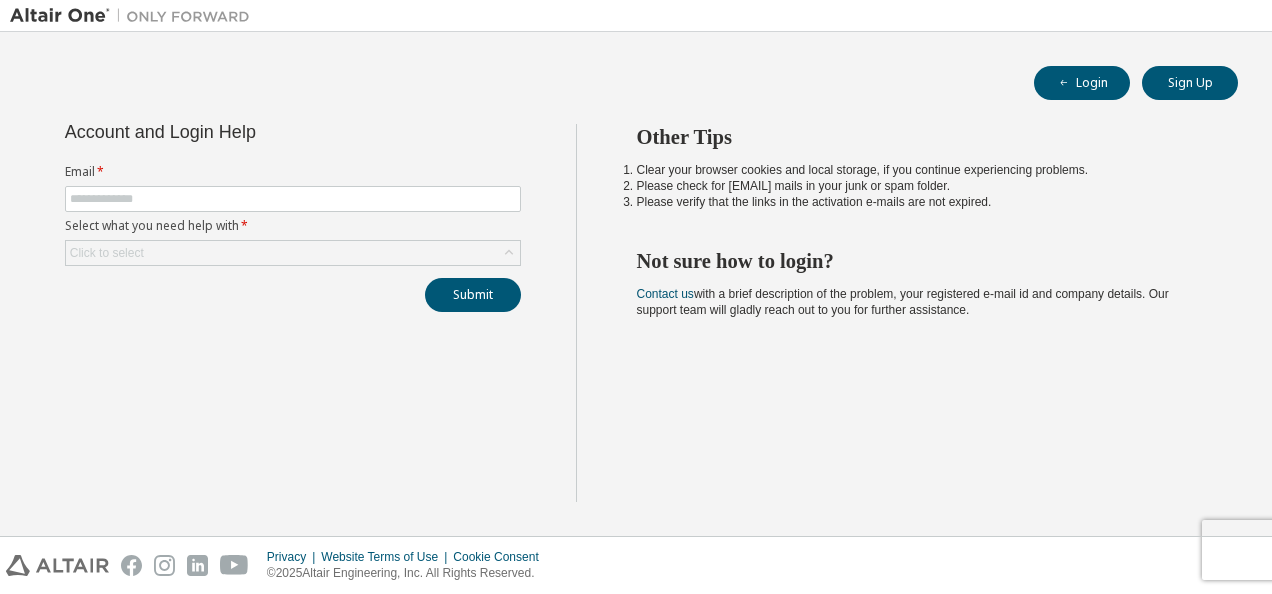 scroll, scrollTop: 0, scrollLeft: 0, axis: both 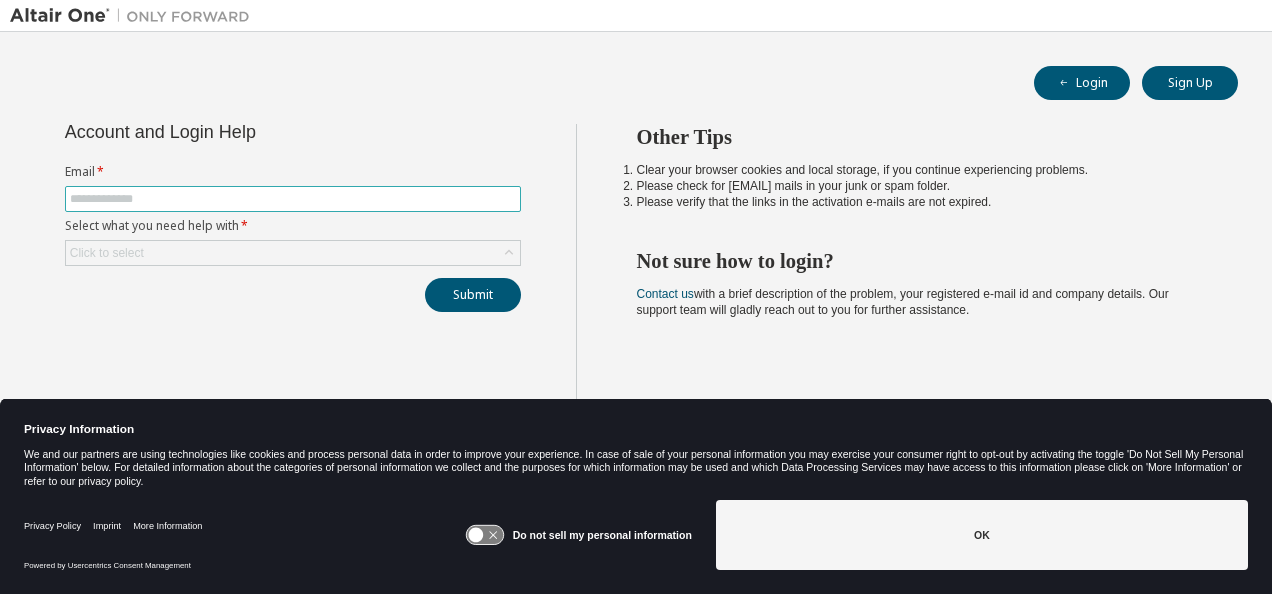click at bounding box center [293, 199] 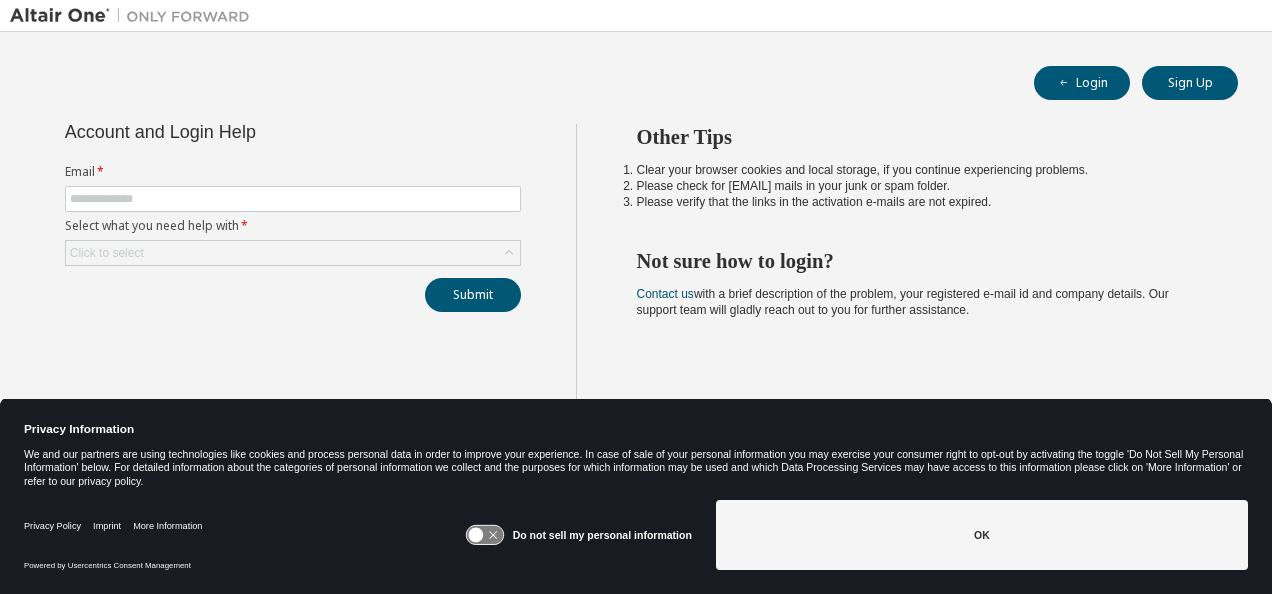 drag, startPoint x: 338, startPoint y: 188, endPoint x: 454, endPoint y: 438, distance: 275.60117 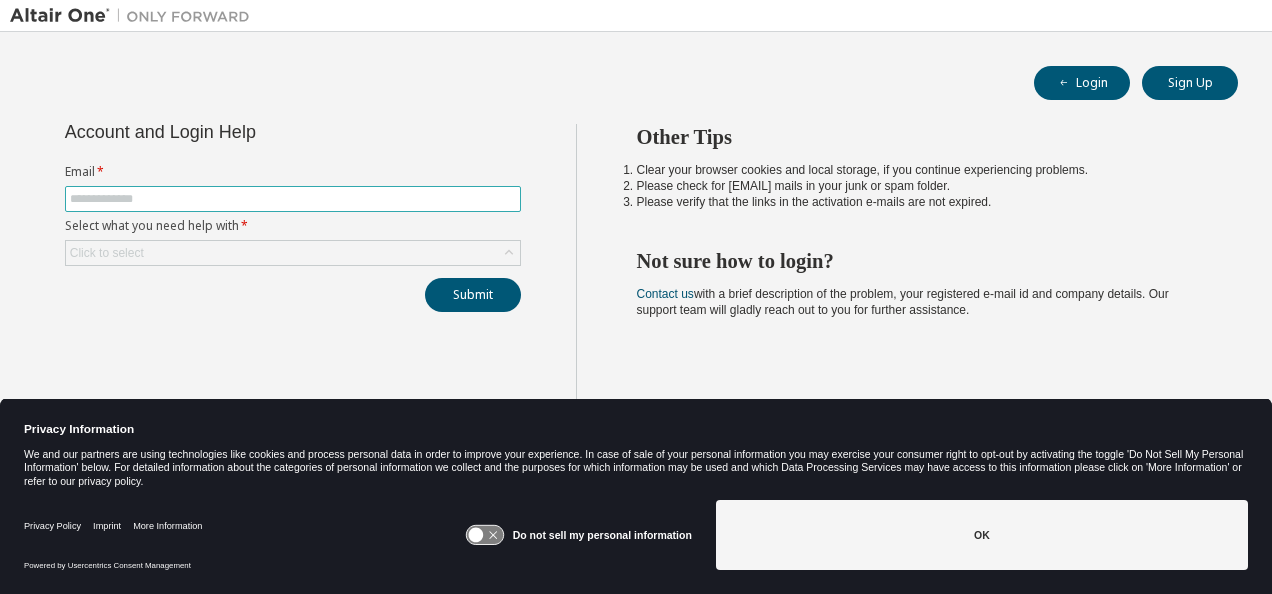 click at bounding box center (293, 199) 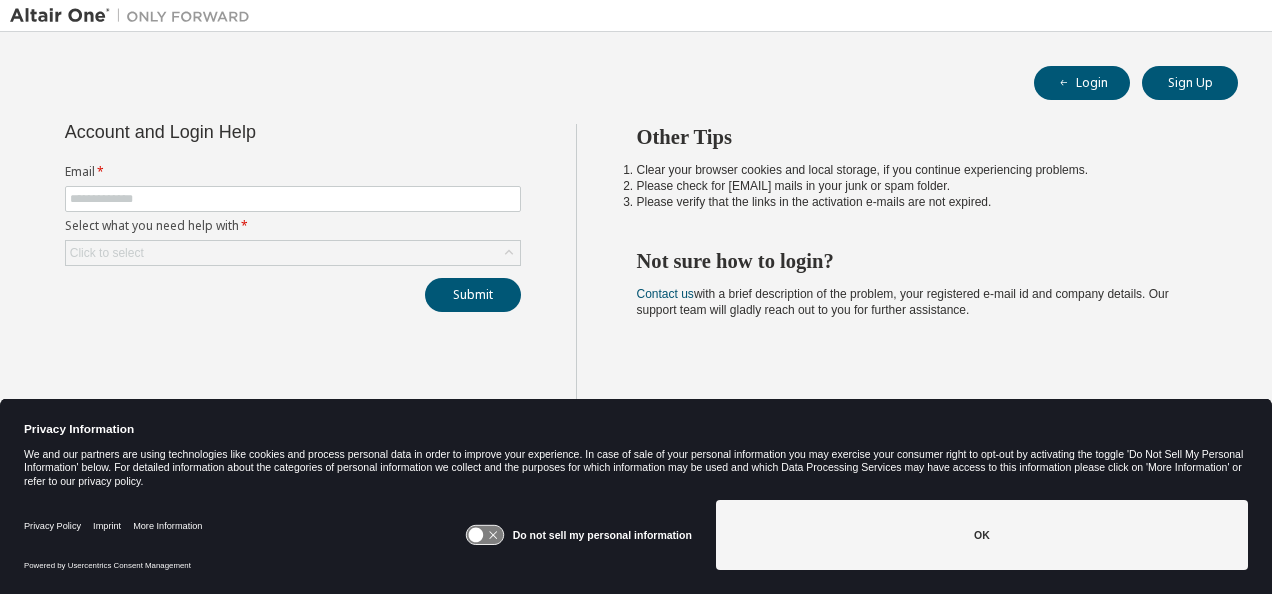 click 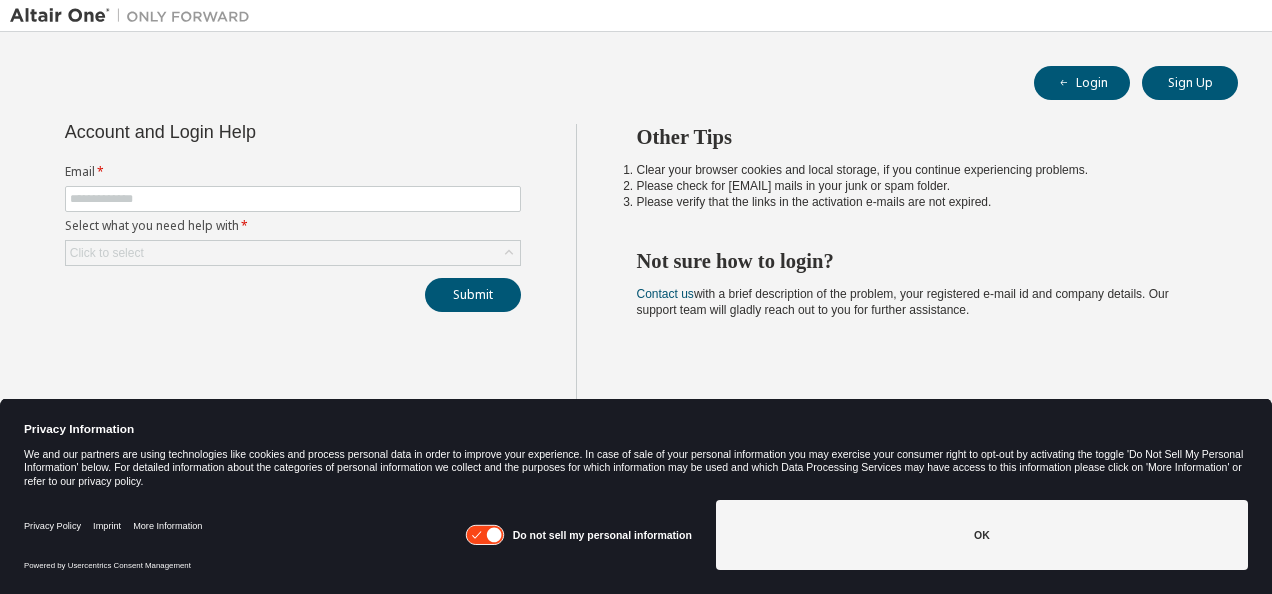 click on "OK" at bounding box center [982, 535] 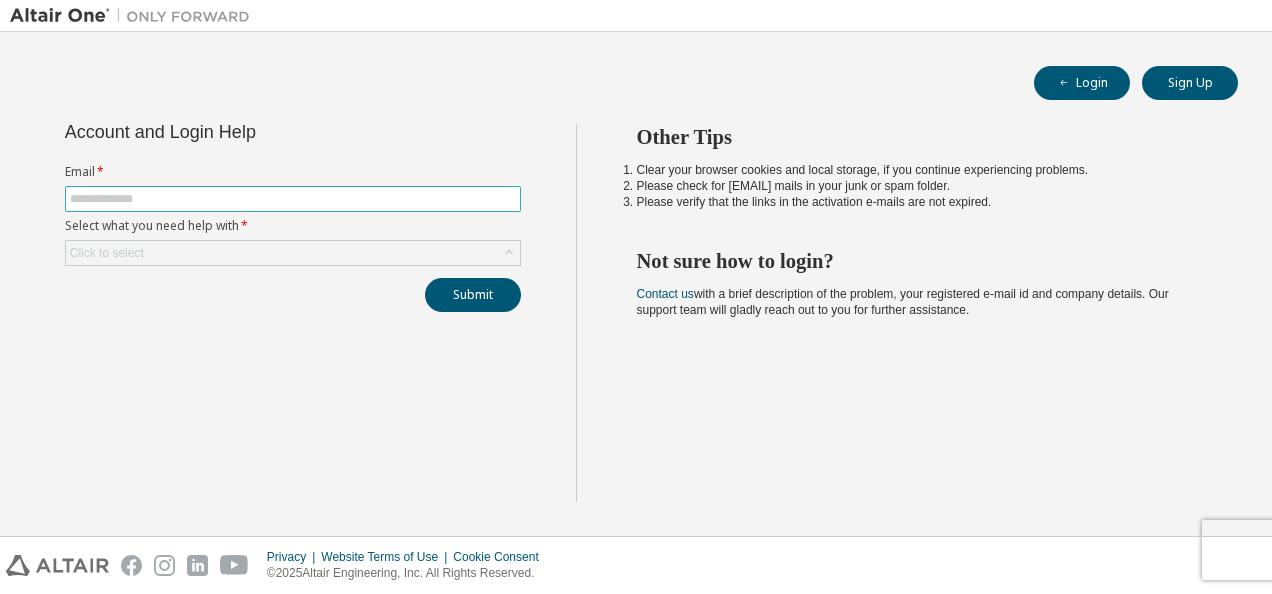 click at bounding box center (293, 199) 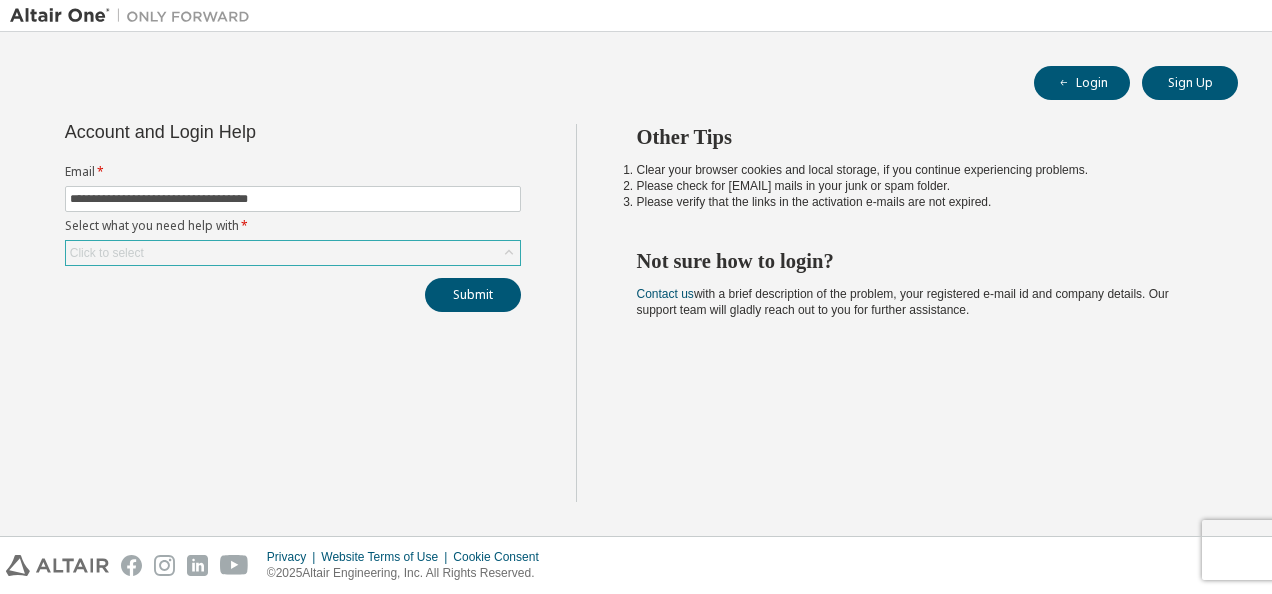 click on "Click to select" at bounding box center (293, 253) 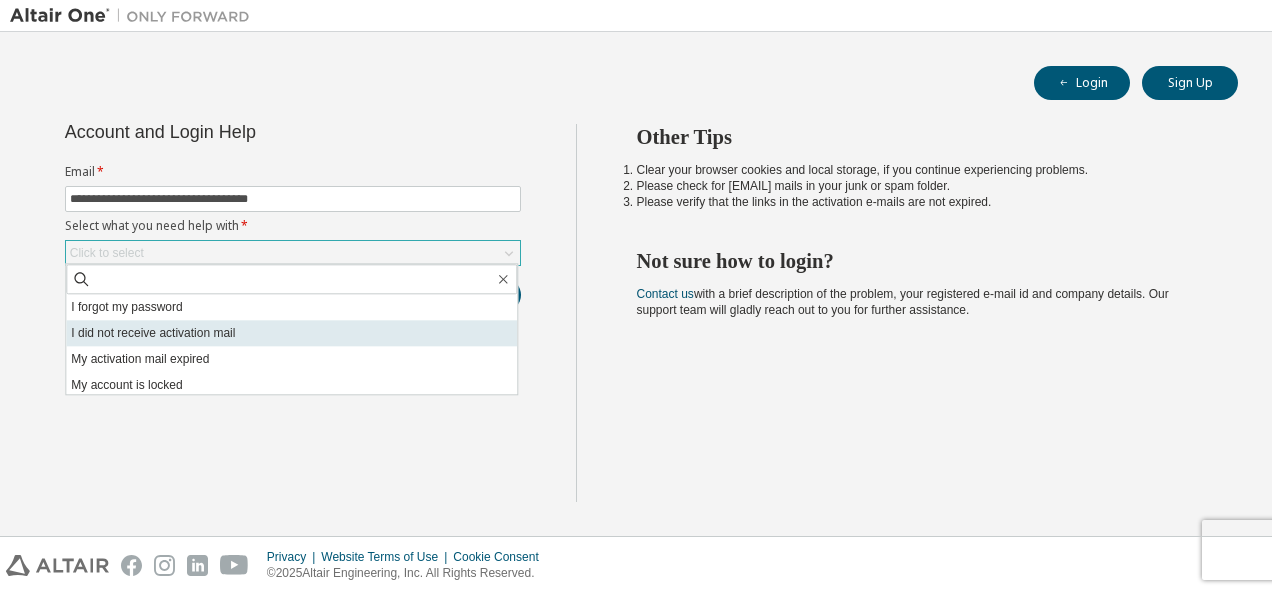 click on "I did not receive activation mail" at bounding box center (291, 333) 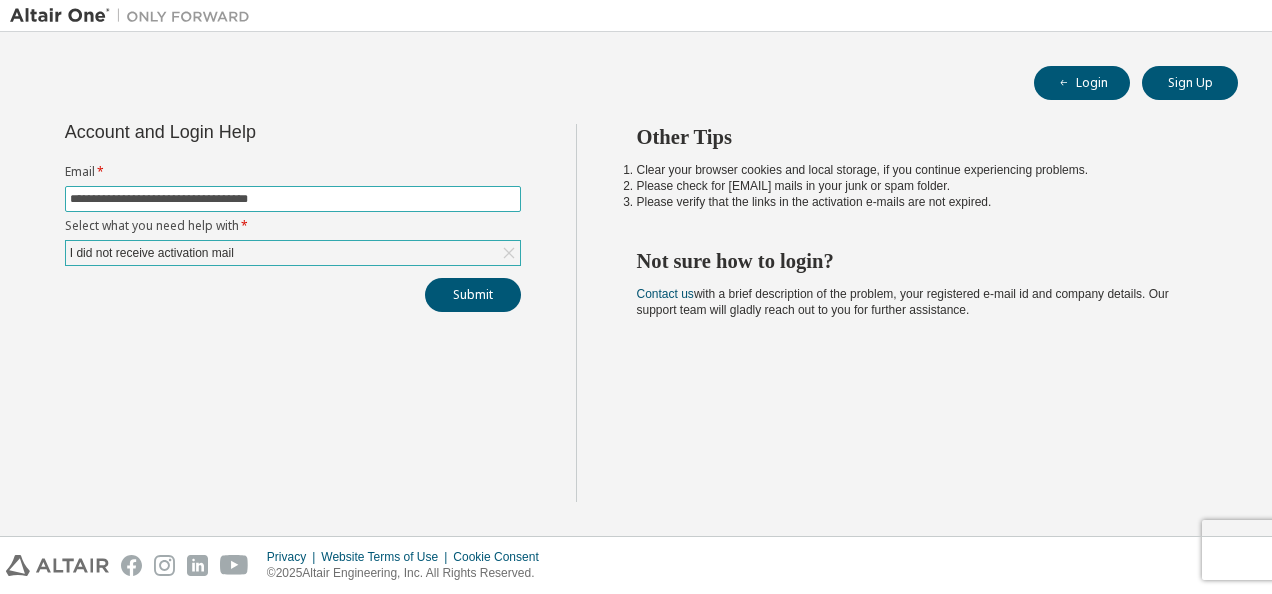 click on "**********" at bounding box center [293, 199] 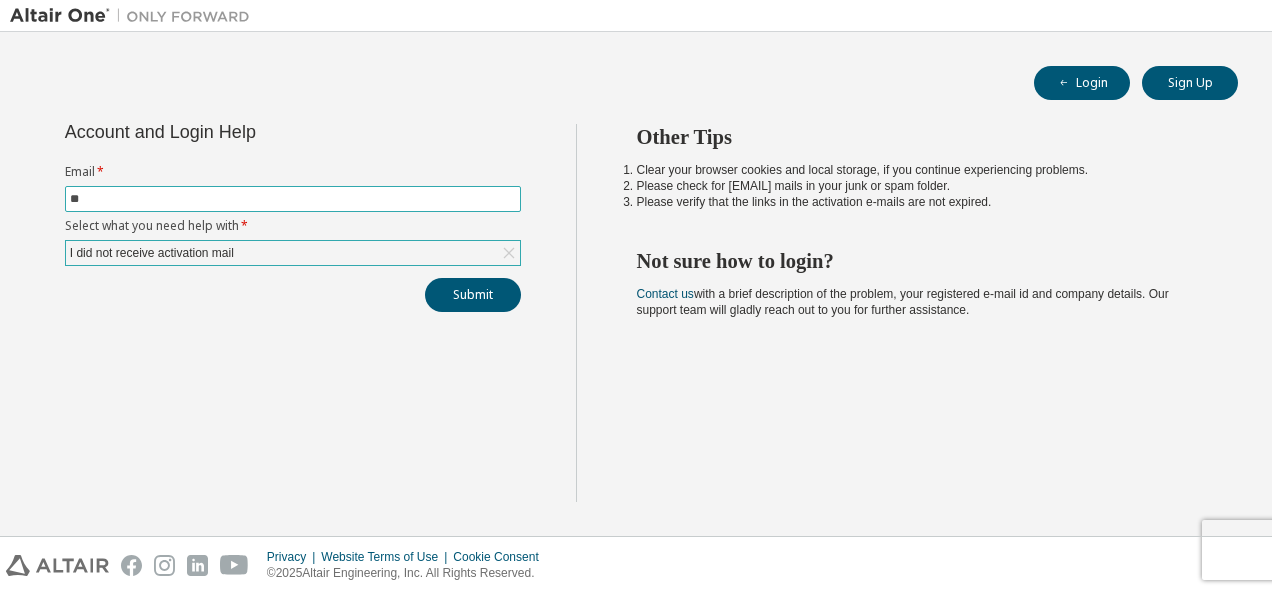 type on "*" 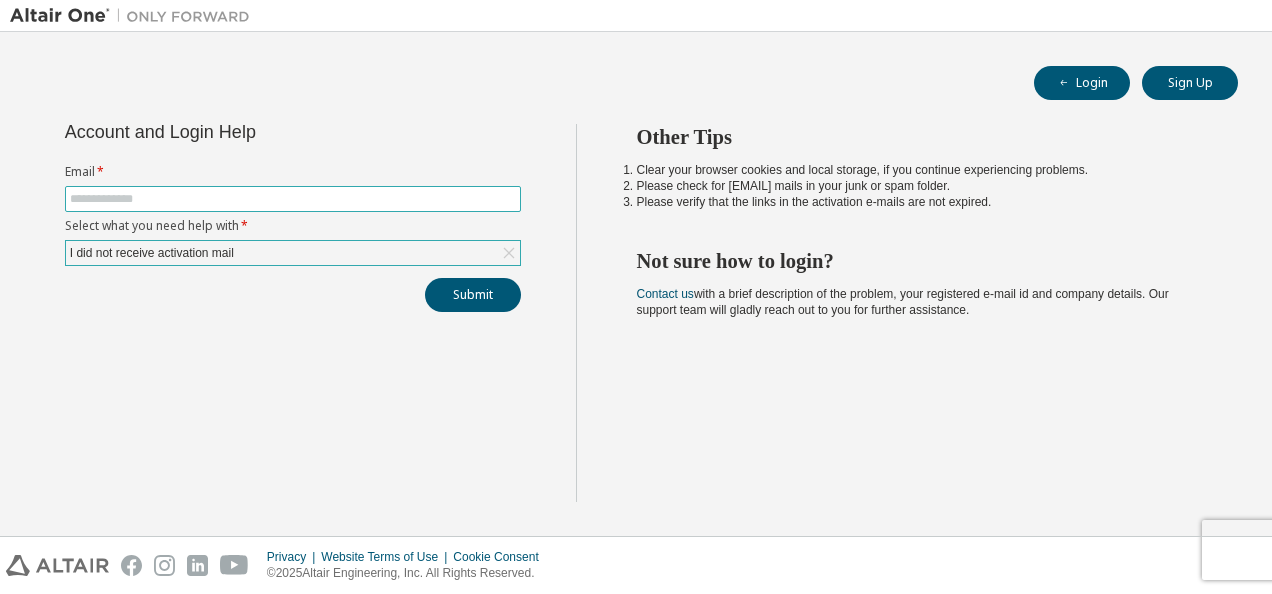 click at bounding box center [293, 199] 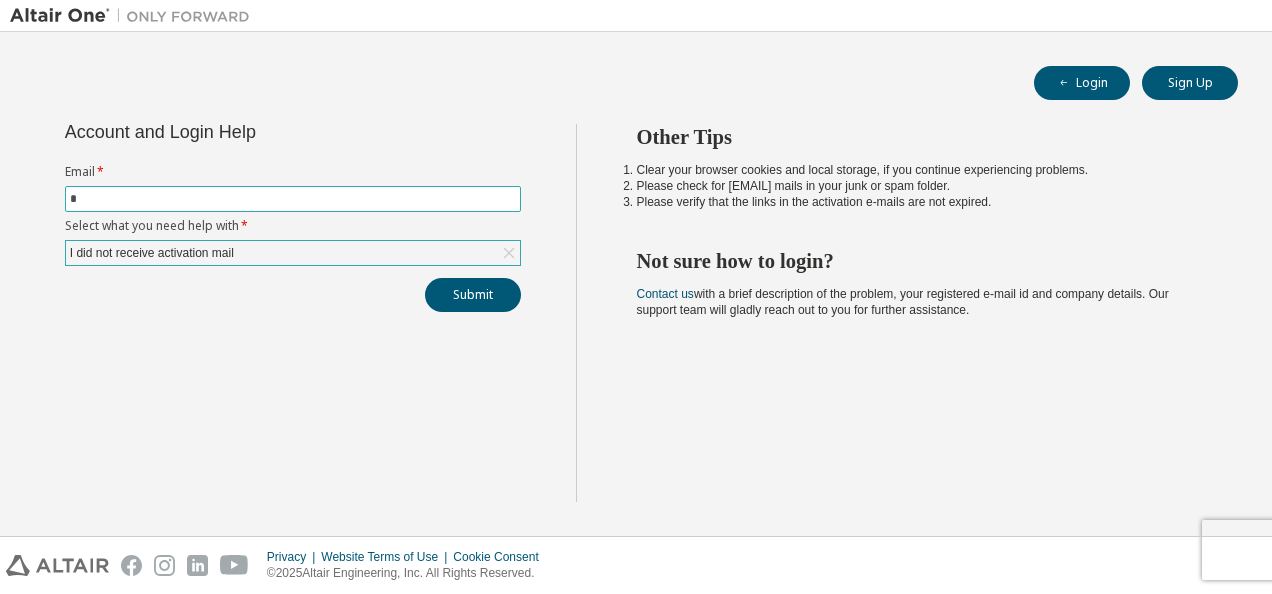 type on "**********" 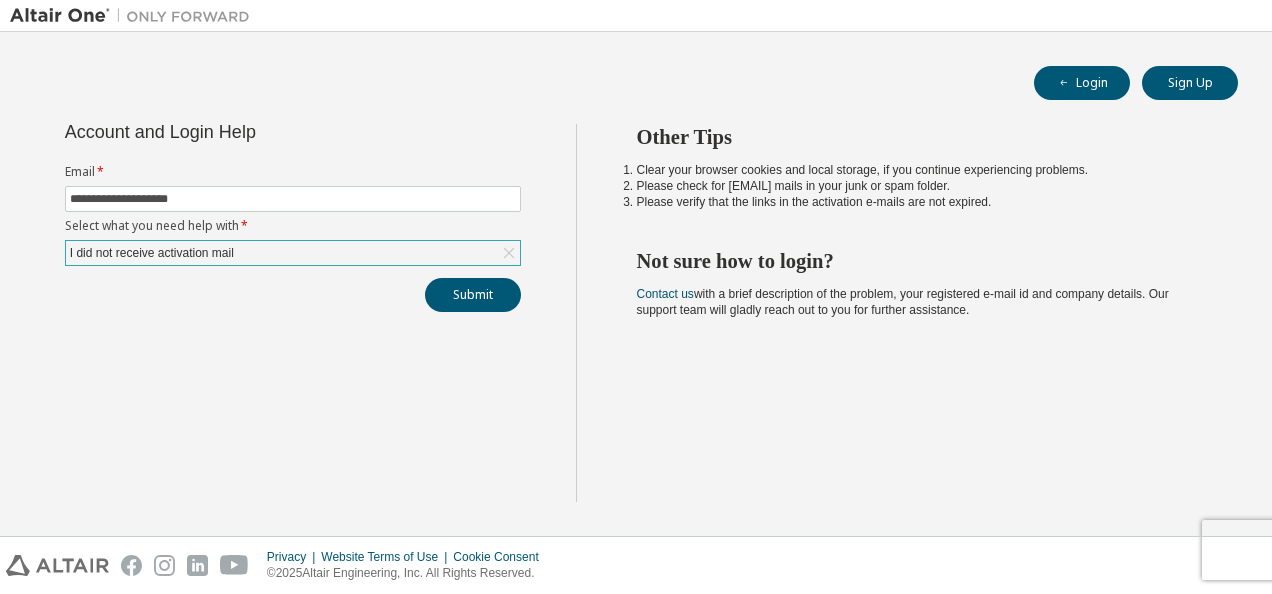 click on "I did not receive activation mail" at bounding box center [293, 253] 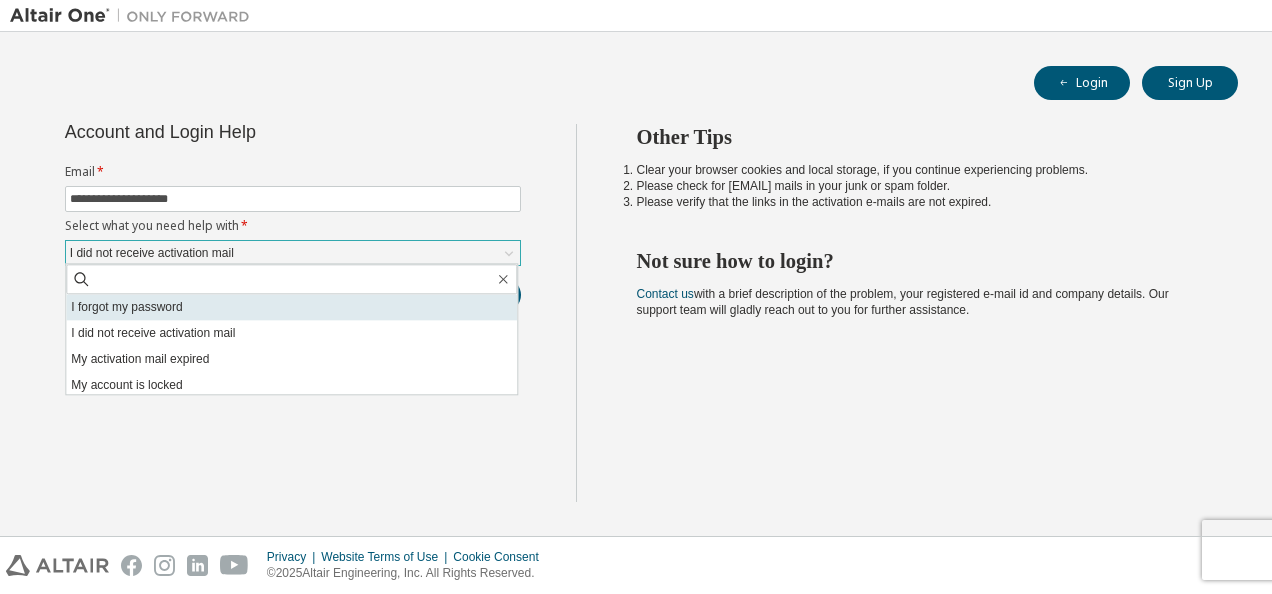 click on "I forgot my password" at bounding box center [291, 307] 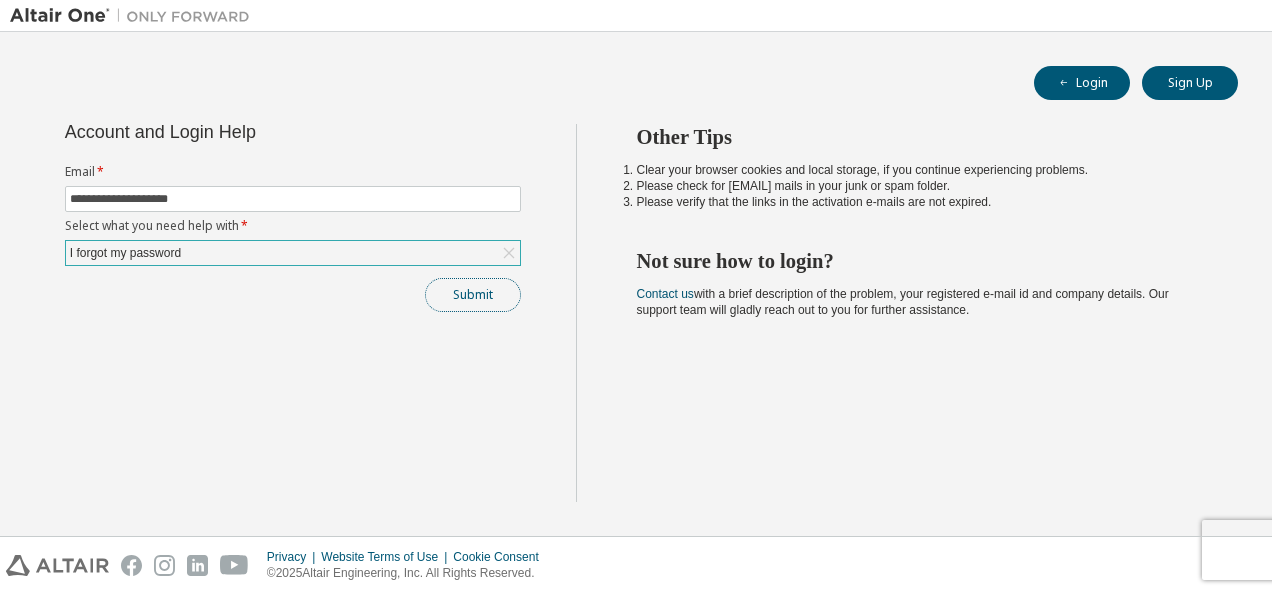 click on "Submit" at bounding box center [473, 295] 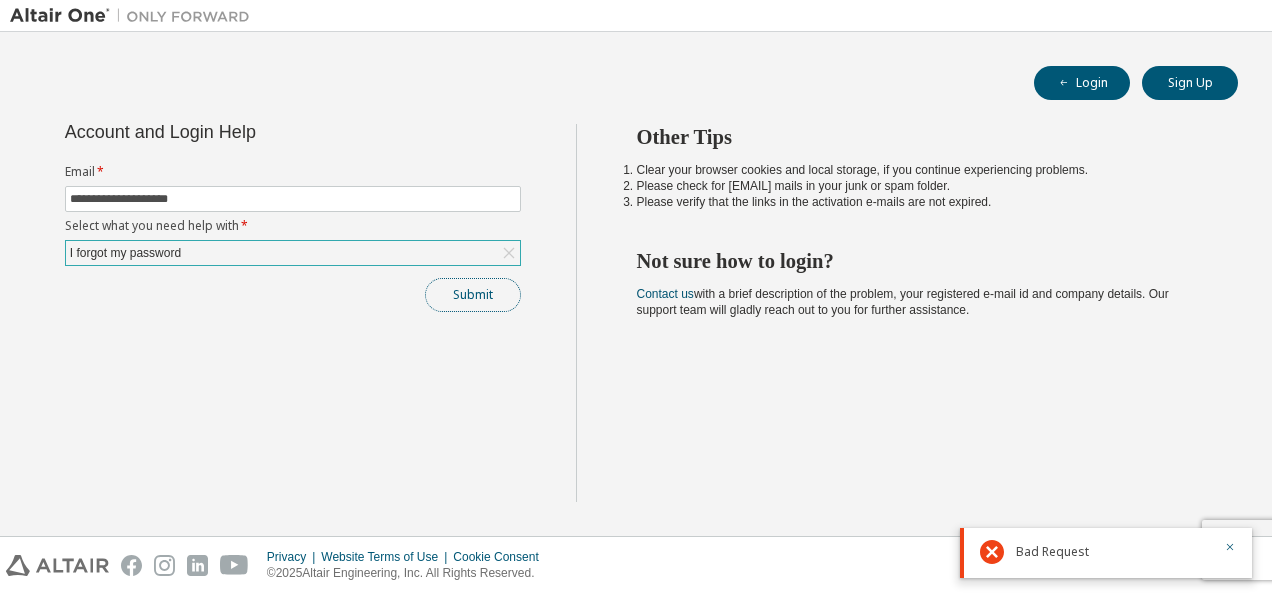 click on "Submit" at bounding box center [473, 295] 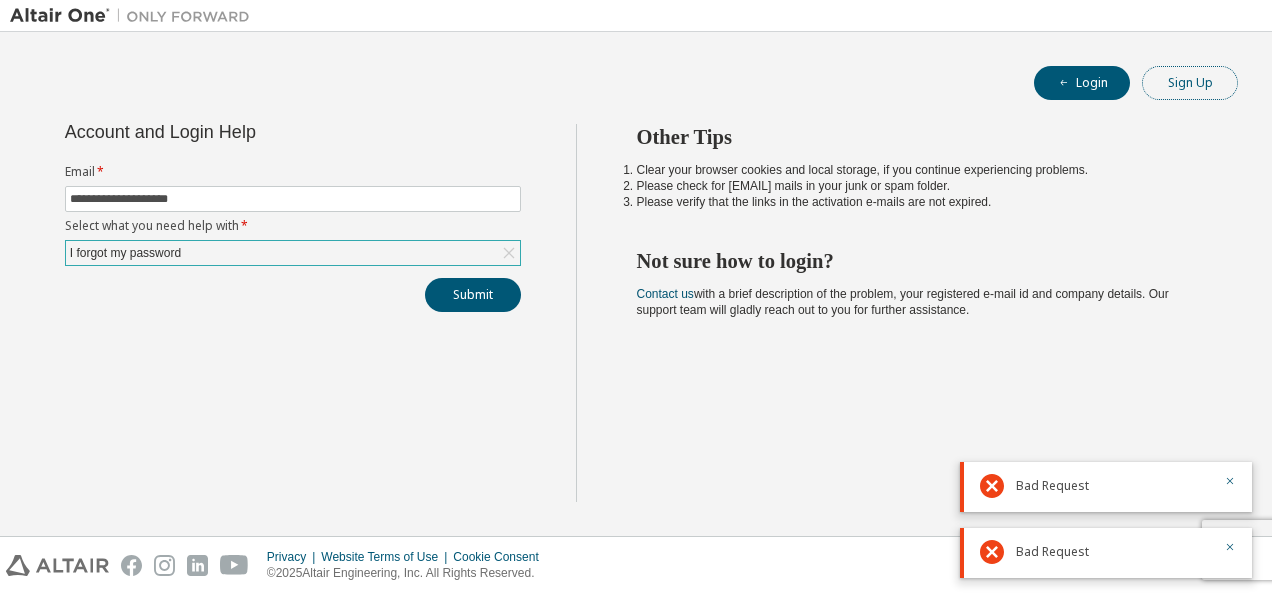 click on "Sign Up" at bounding box center (1190, 83) 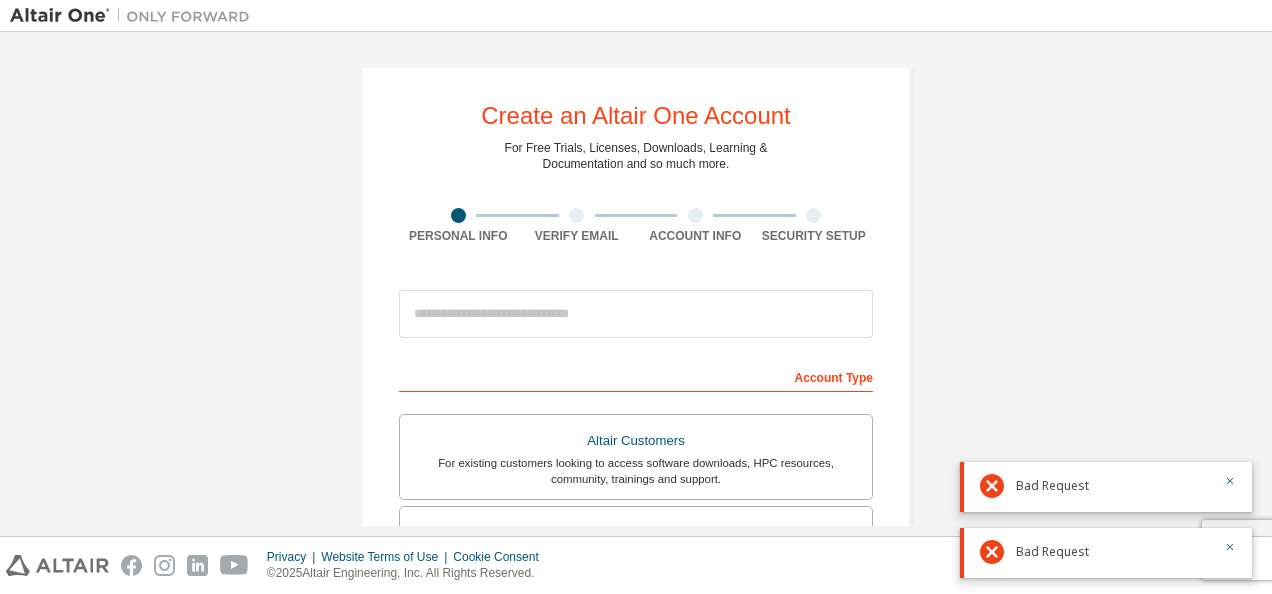 drag, startPoint x: 1247, startPoint y: 142, endPoint x: 1260, endPoint y: 210, distance: 69.2315 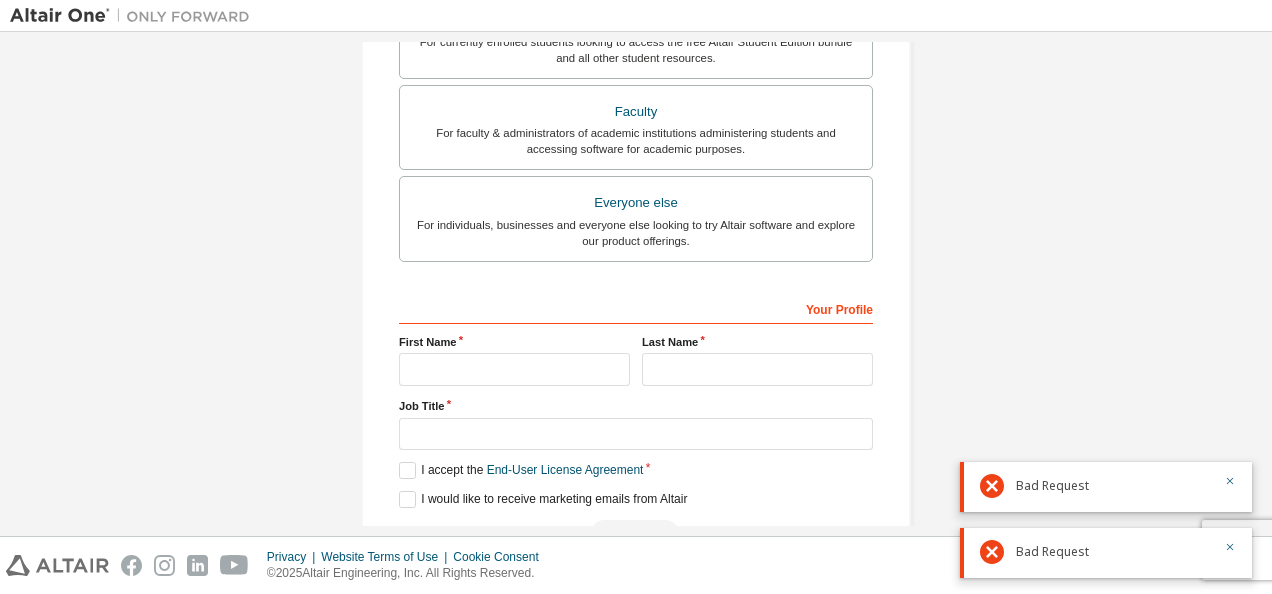 scroll, scrollTop: 522, scrollLeft: 0, axis: vertical 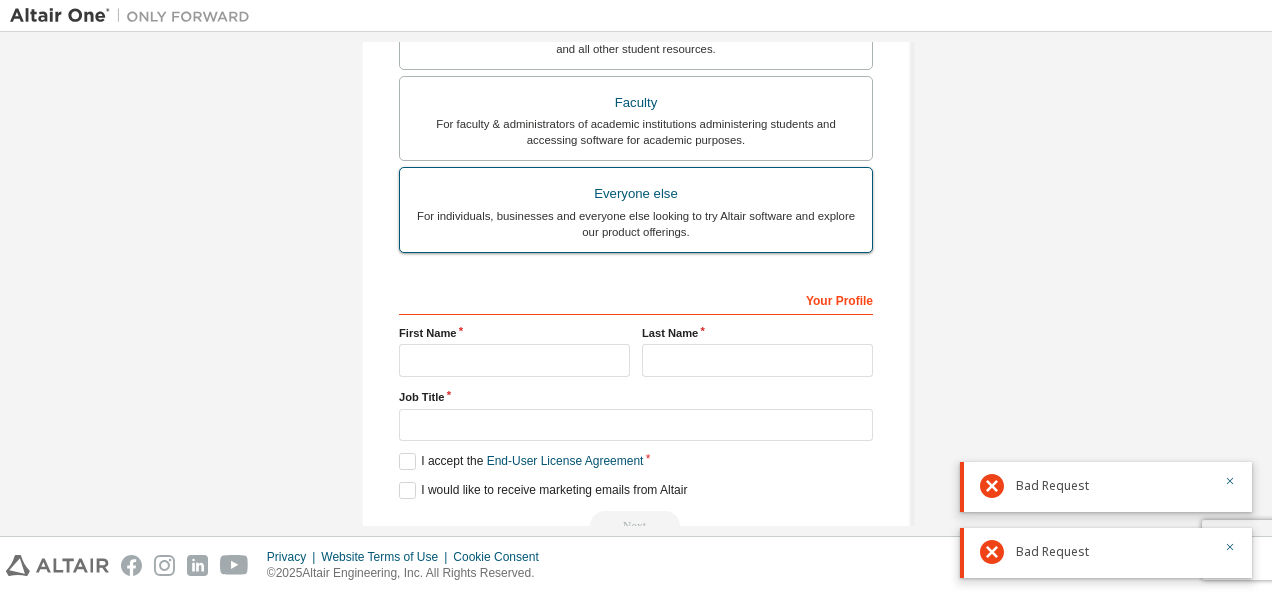 click on "For individuals, businesses and everyone else looking to try Altair software and explore our product offerings." at bounding box center [636, 224] 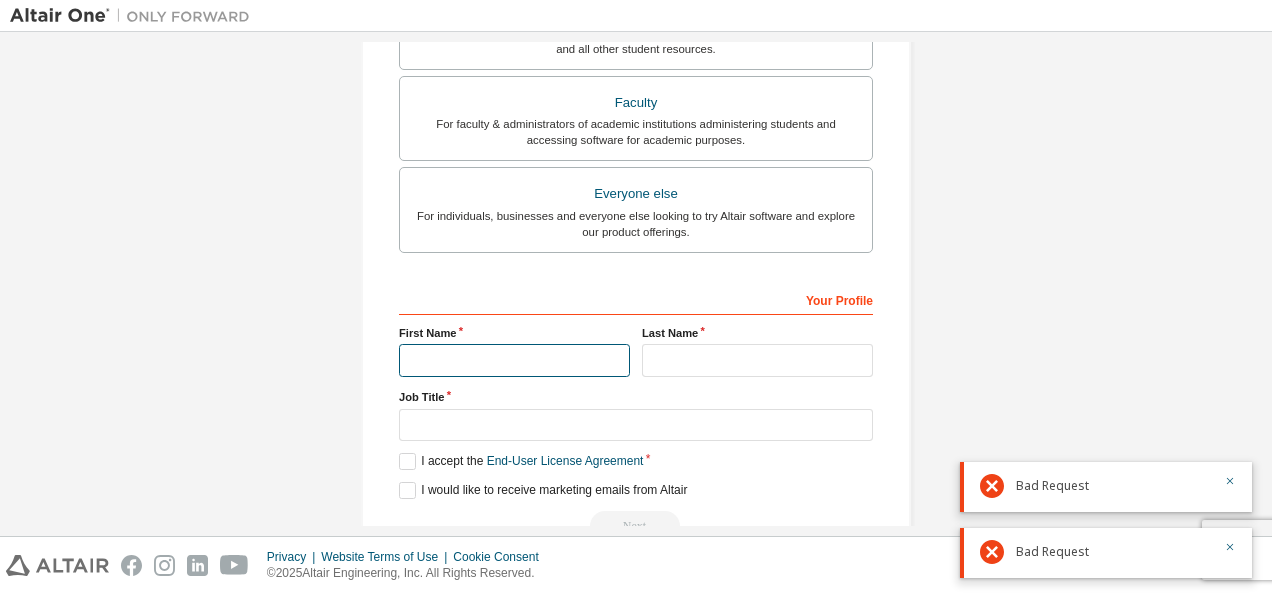 click at bounding box center [514, 360] 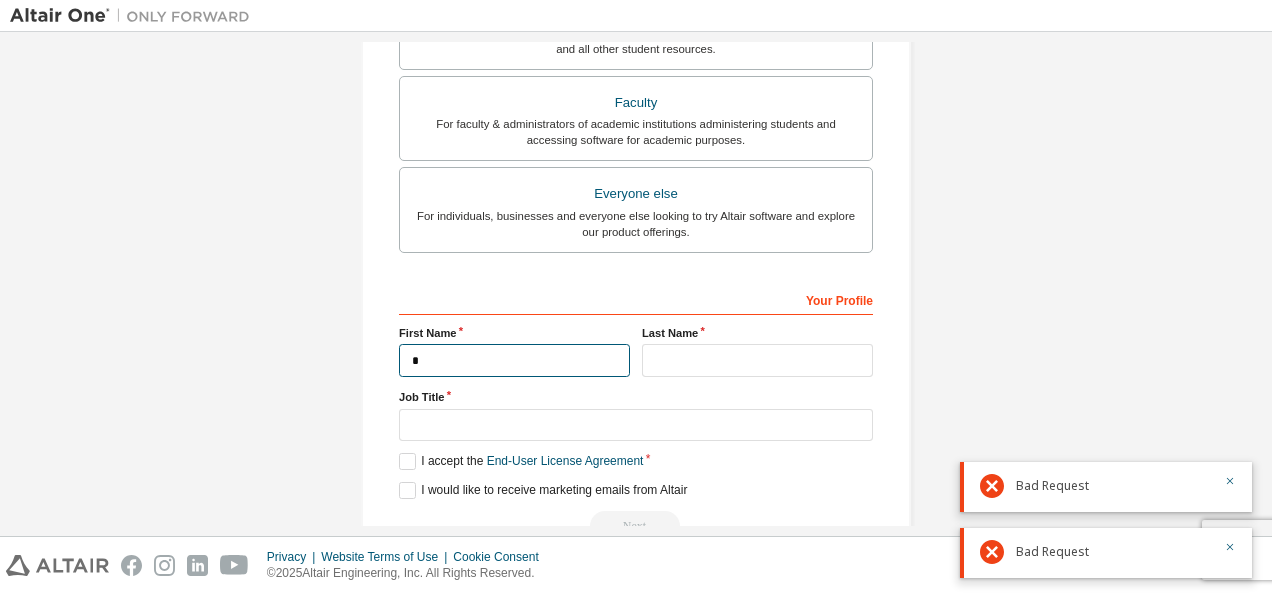 type on "******" 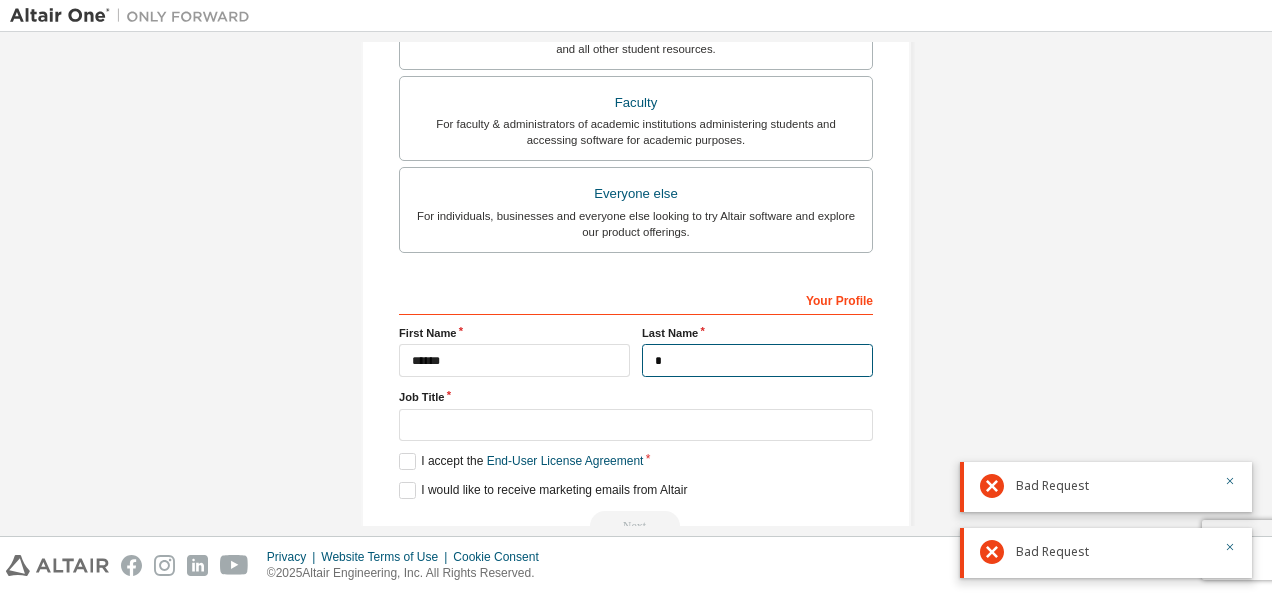 type on "*****" 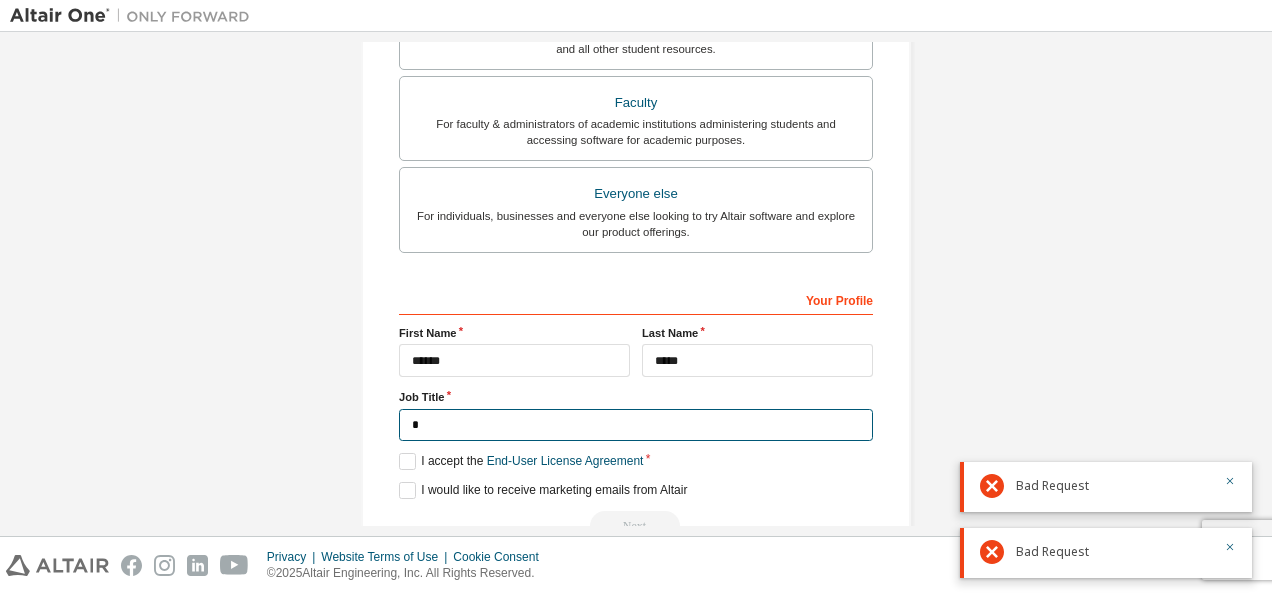 scroll, scrollTop: 570, scrollLeft: 0, axis: vertical 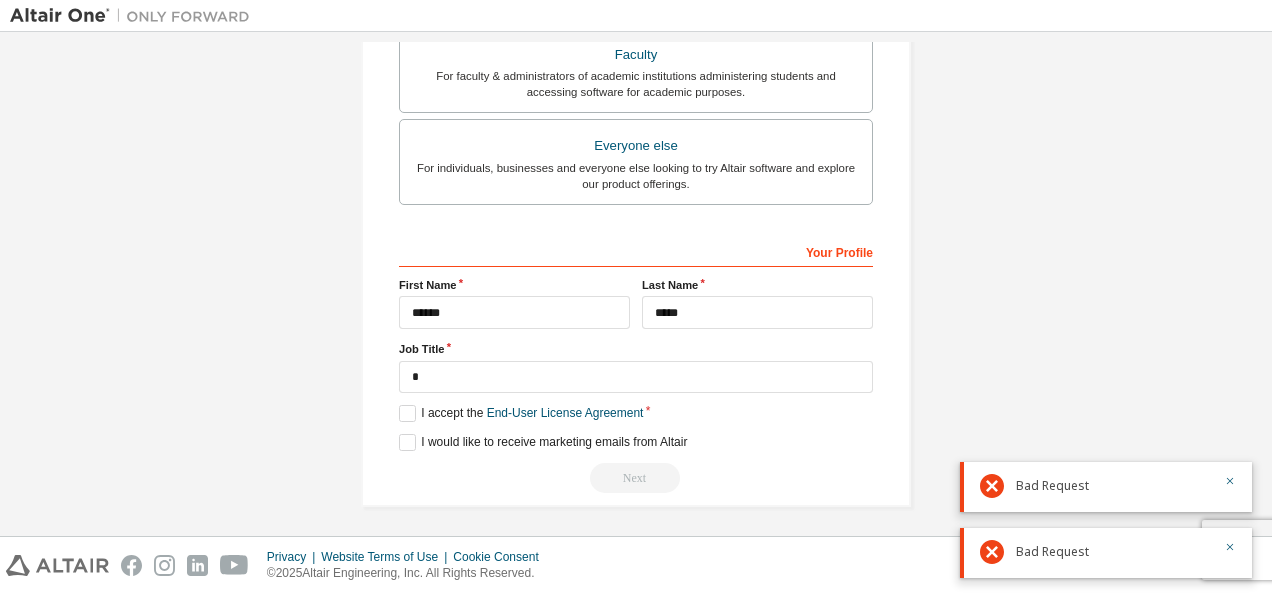 click on "Create an Altair One Account For Free Trials, Licenses, Downloads, Learning &  Documentation and so much more. Personal Info Verify Email Account Info Security Setup This is a federated email. No need to register a new account. You should be able to  login  by using your company's SSO credentials. Email already exists. Please try to  login  instead. Account Type Altair Customers For existing customers looking to access software downloads, HPC resources, community, trainings and support. Students For currently enrolled students looking to access the free Altair Student Edition bundle and all other student resources. Faculty For faculty & administrators of academic institutions administering students and accessing software for academic purposes. Everyone else For individuals, businesses and everyone else looking to try Altair software and explore our product offerings. Your Profile First Name ****** Last Name ***** Job Title * I accept the    End-User License Agreement Next" at bounding box center [636, 1] 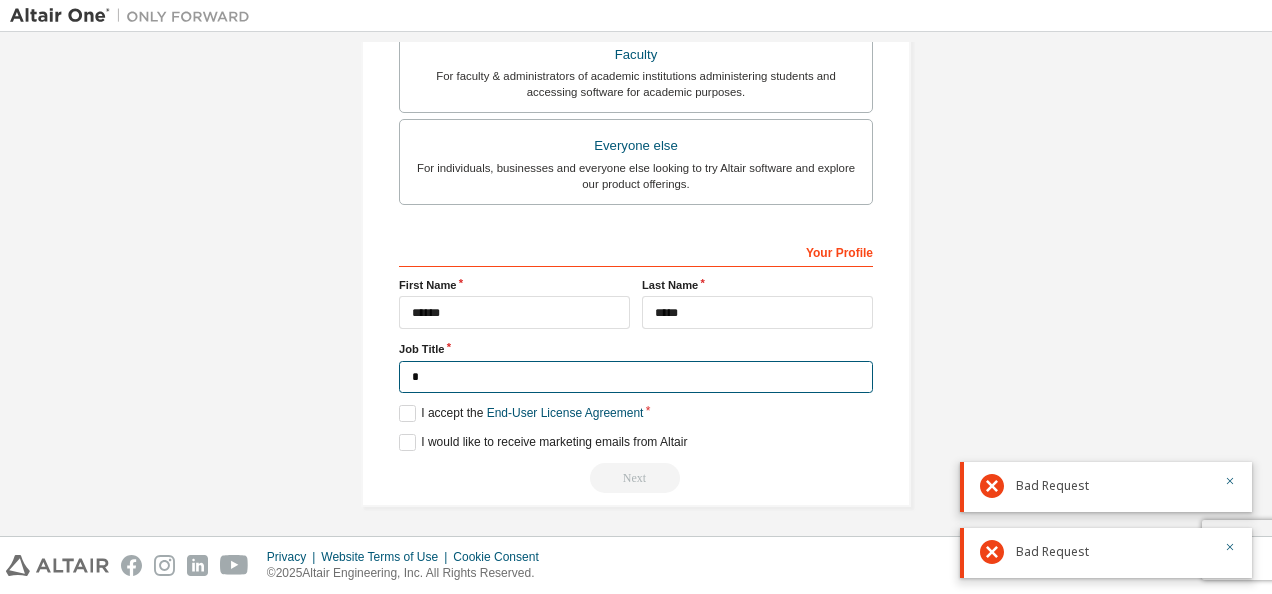 click on "*" at bounding box center [636, 377] 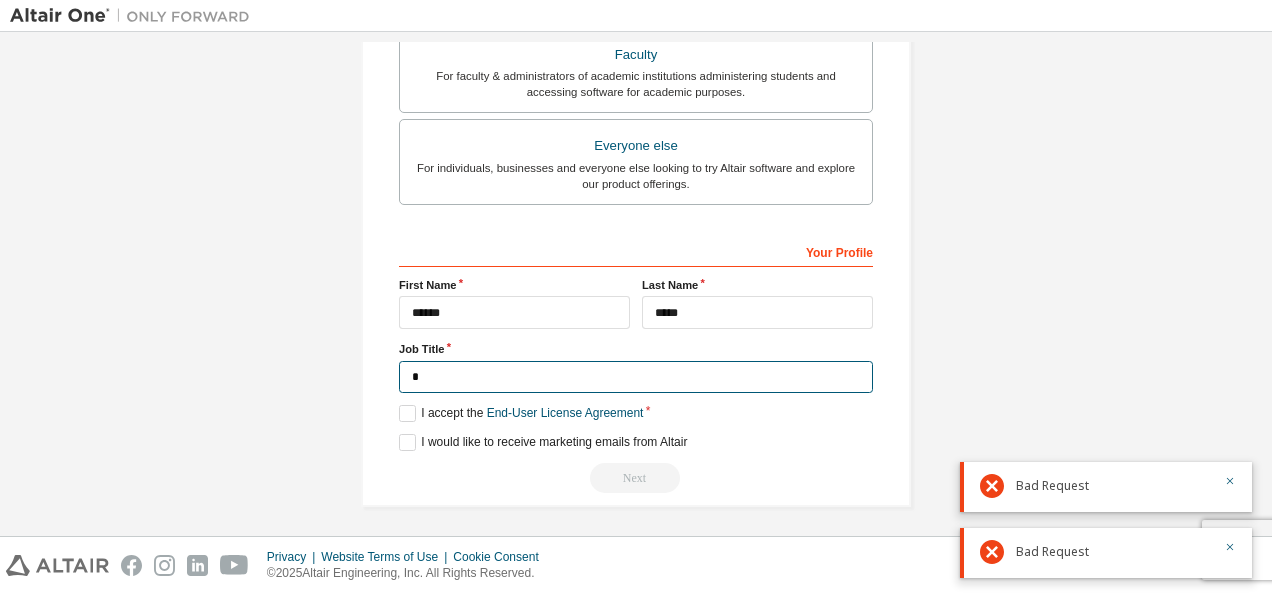 click on "*" at bounding box center [636, 377] 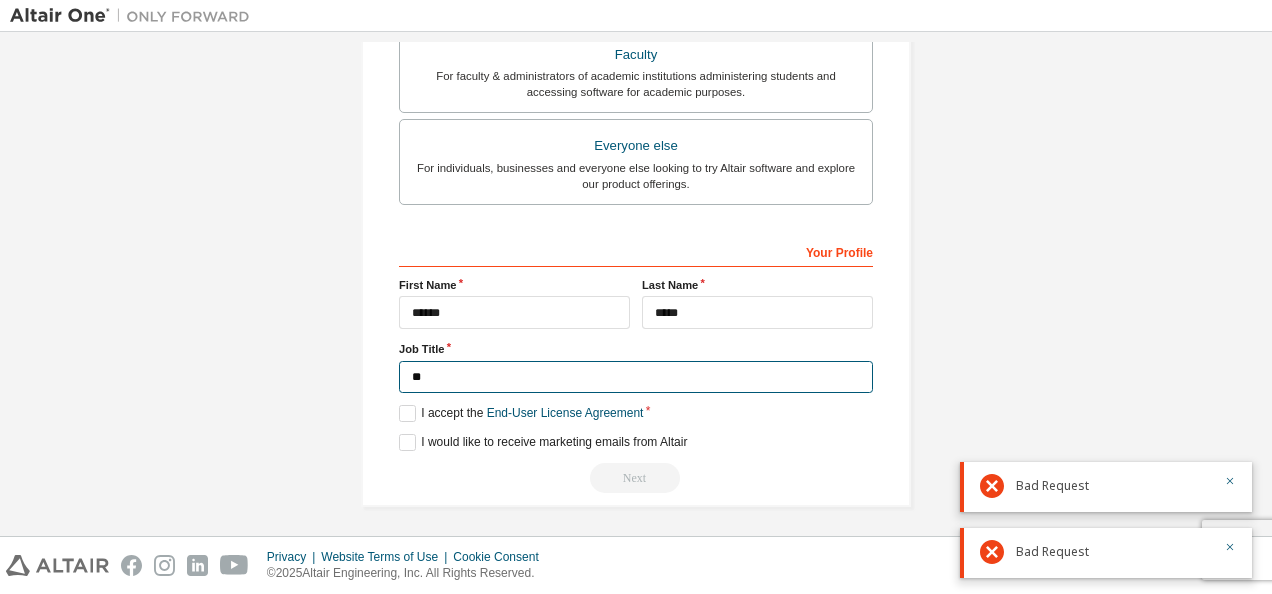 click on "*" at bounding box center [636, 377] 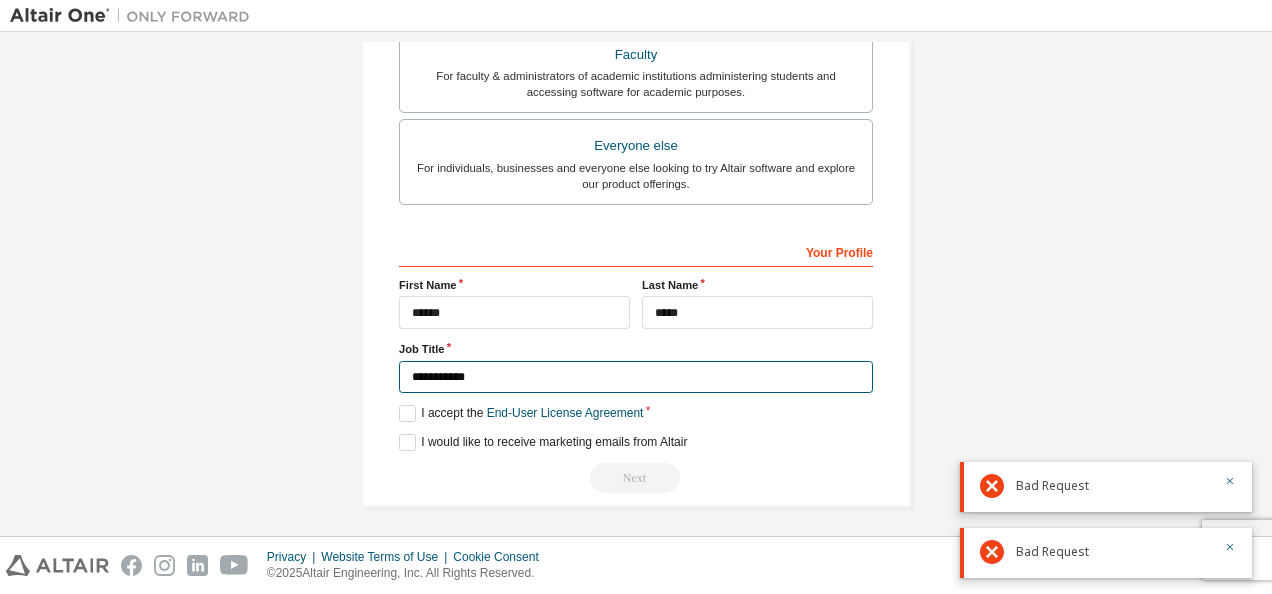 type on "**********" 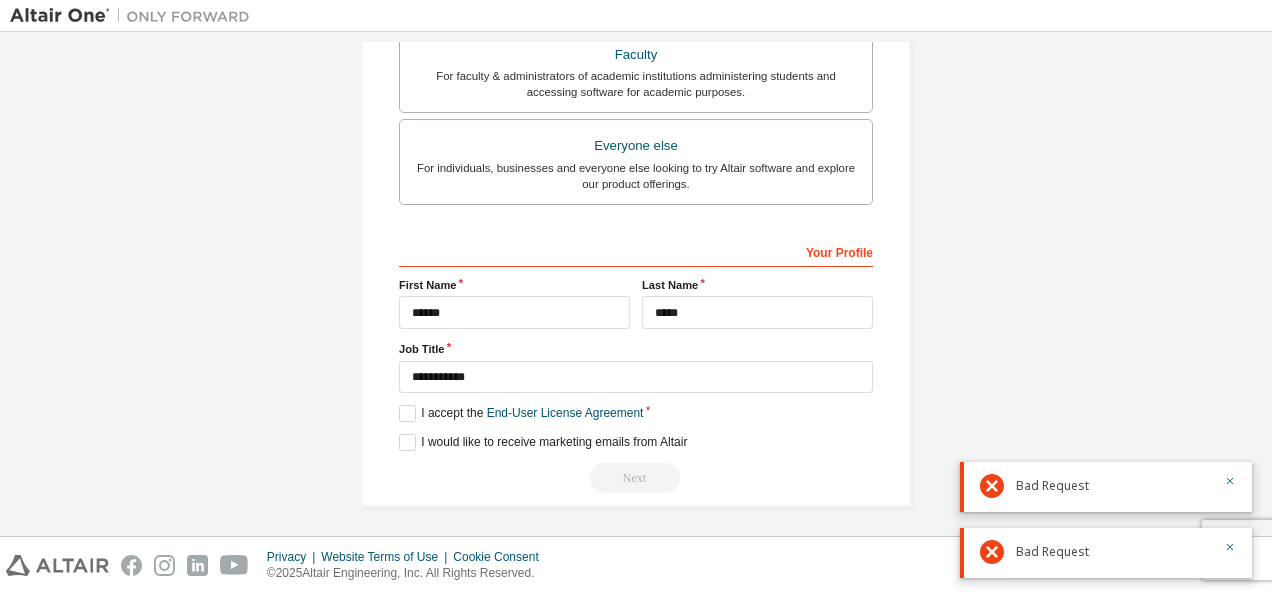 click on "**********" at bounding box center (636, 364) 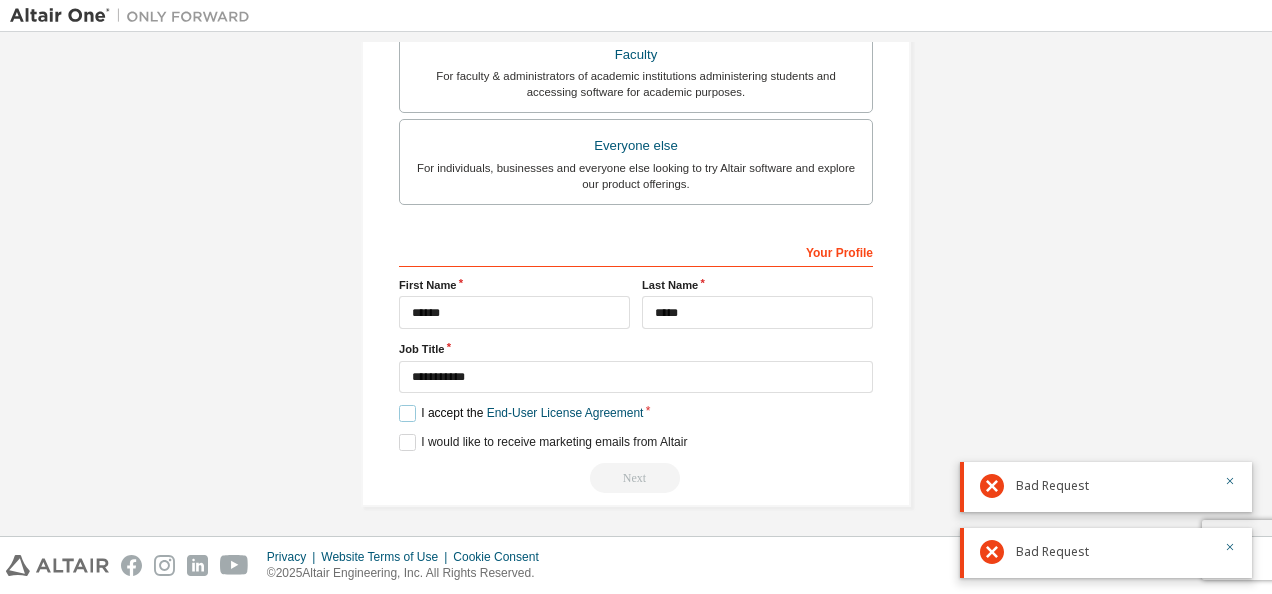 click on "I accept the    End-User License Agreement" at bounding box center (521, 413) 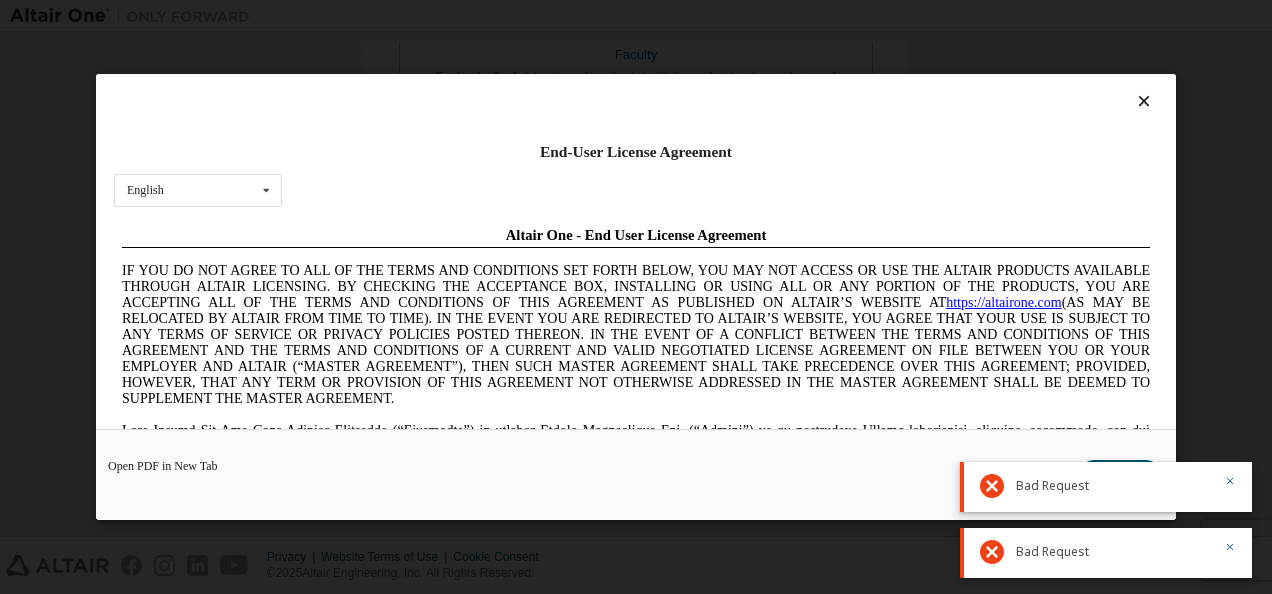 scroll, scrollTop: 0, scrollLeft: 0, axis: both 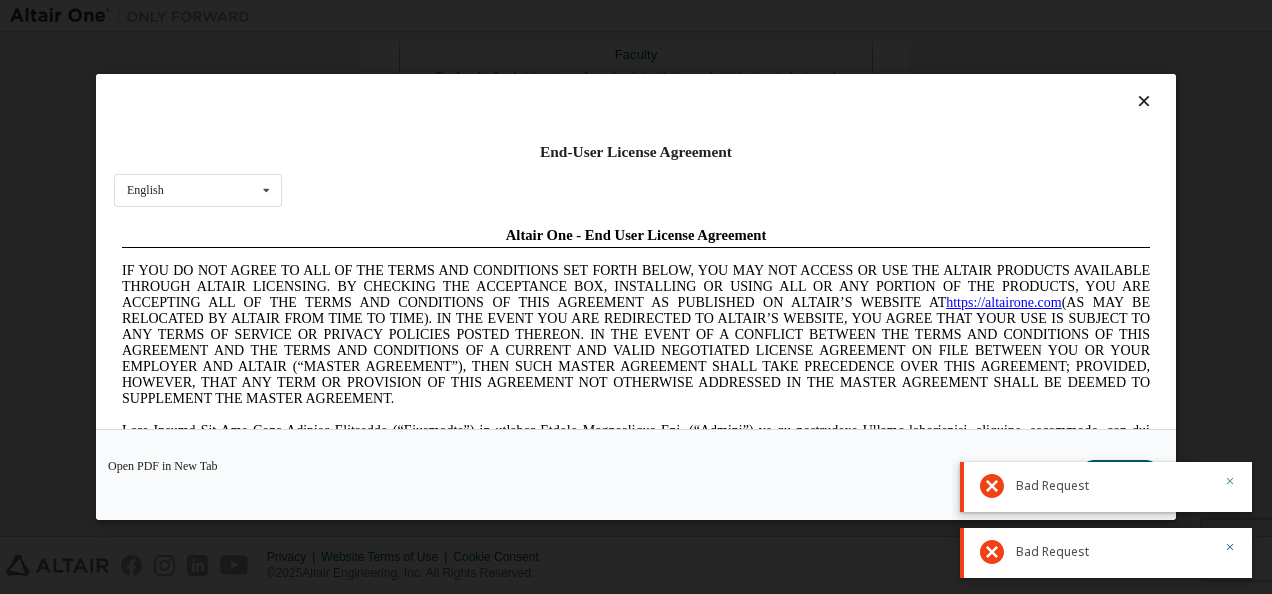 click 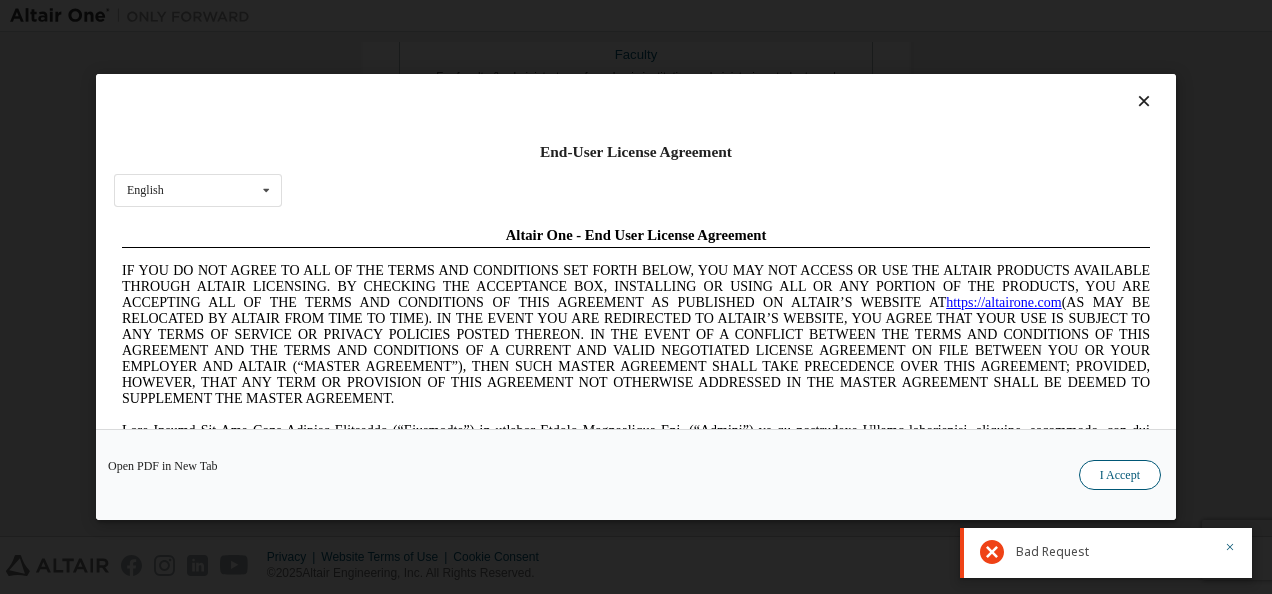 click on "I Accept" at bounding box center [1120, 475] 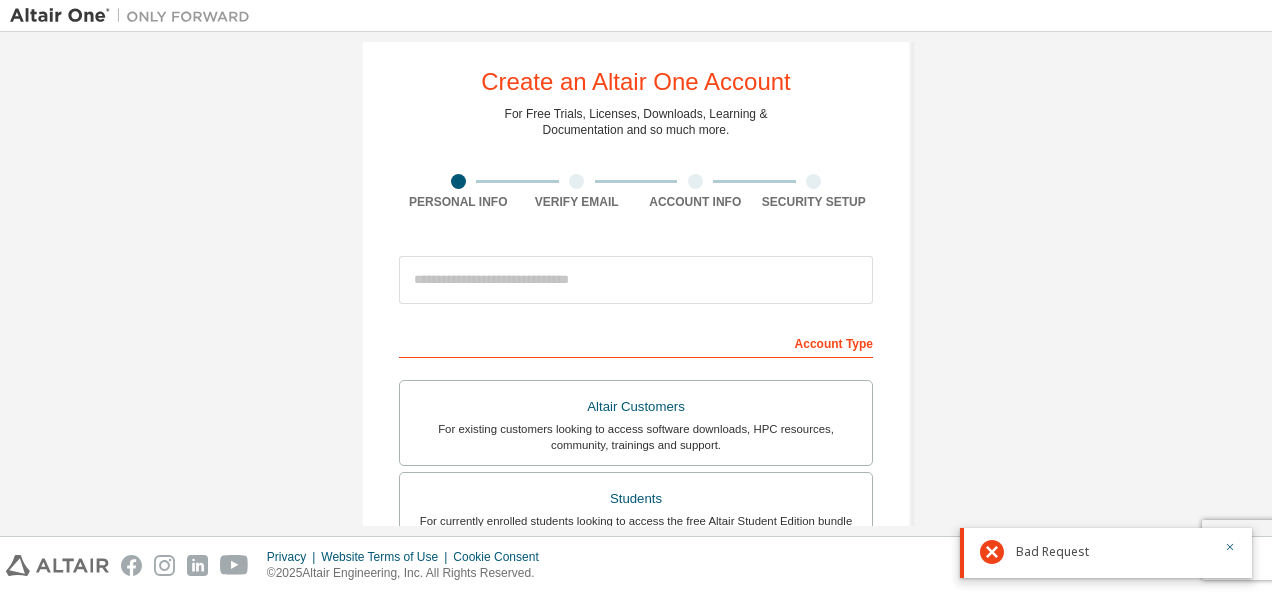 scroll, scrollTop: 0, scrollLeft: 0, axis: both 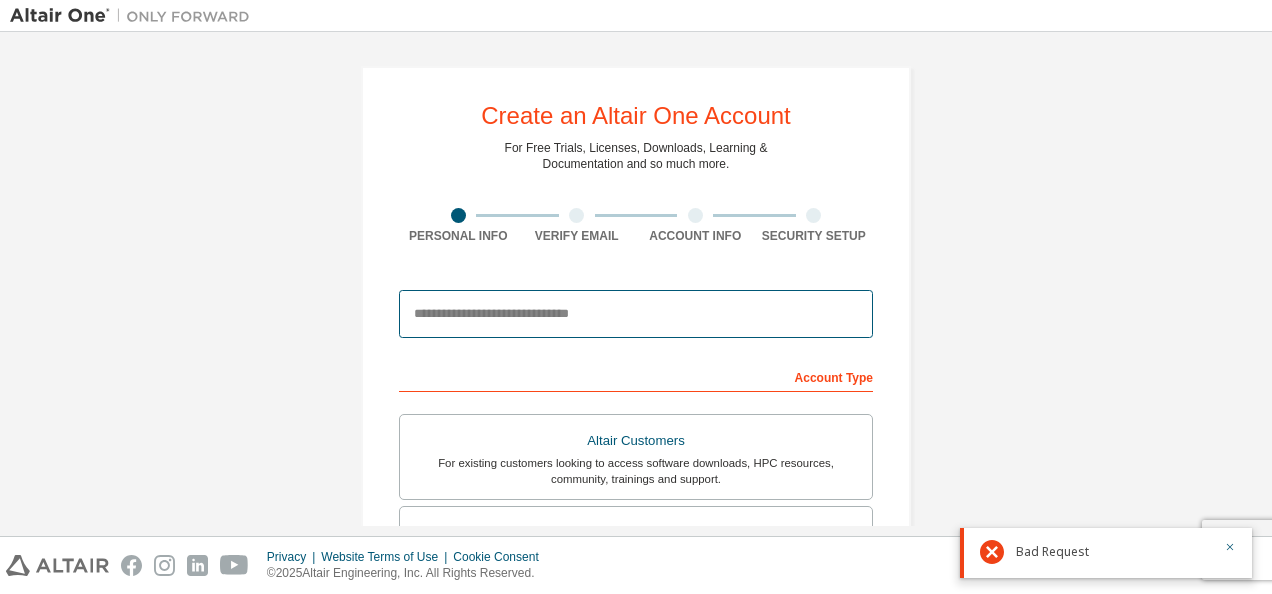 click at bounding box center (636, 314) 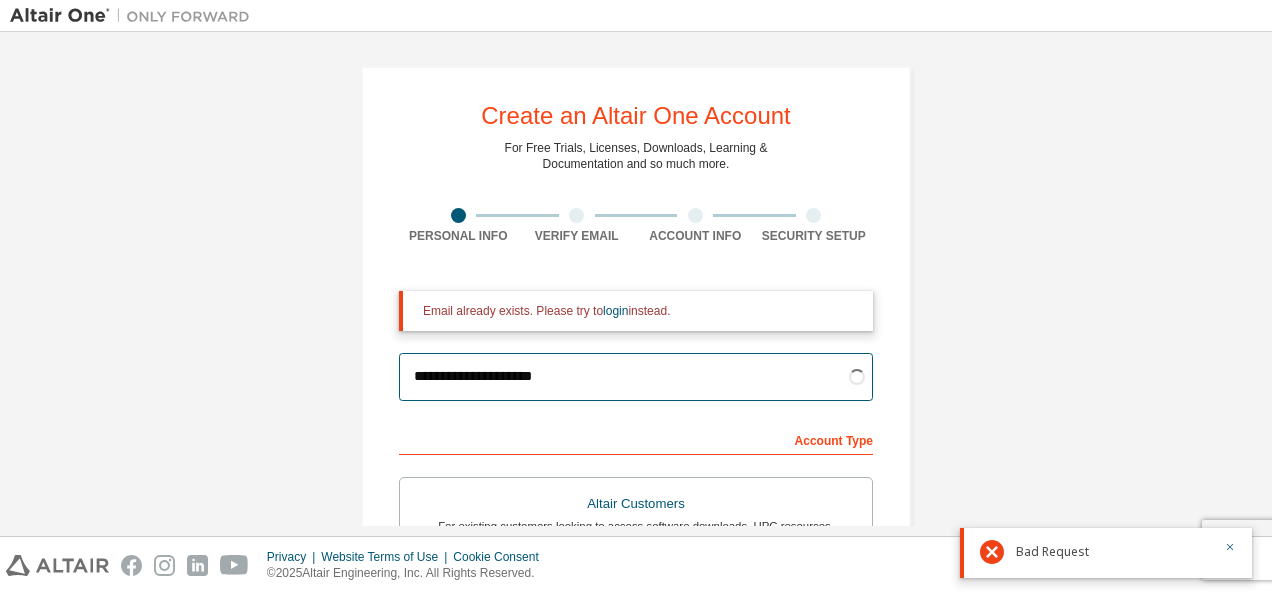 click on "**********" at bounding box center [636, 377] 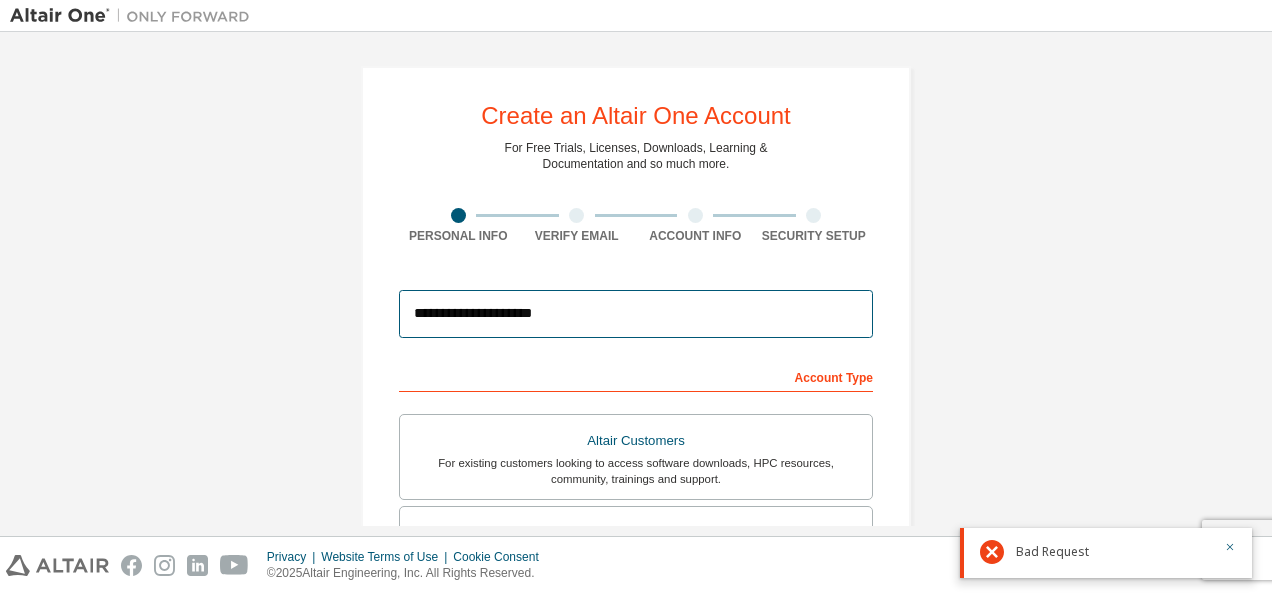 click on "**********" at bounding box center [636, 314] 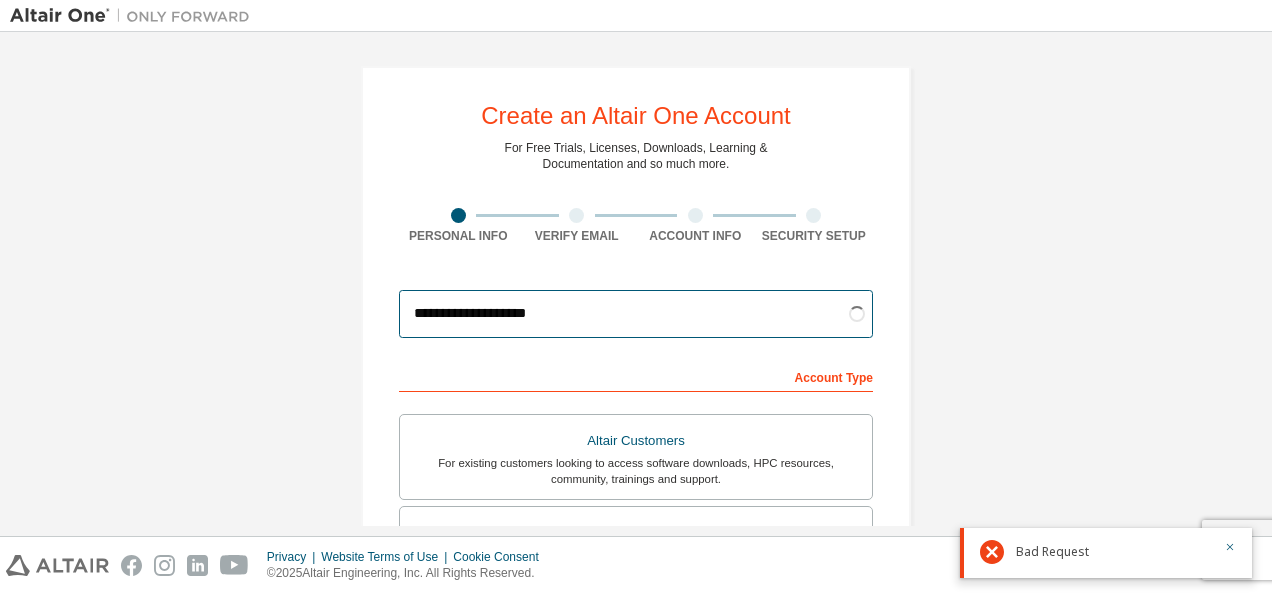 click on "**********" at bounding box center (636, 314) 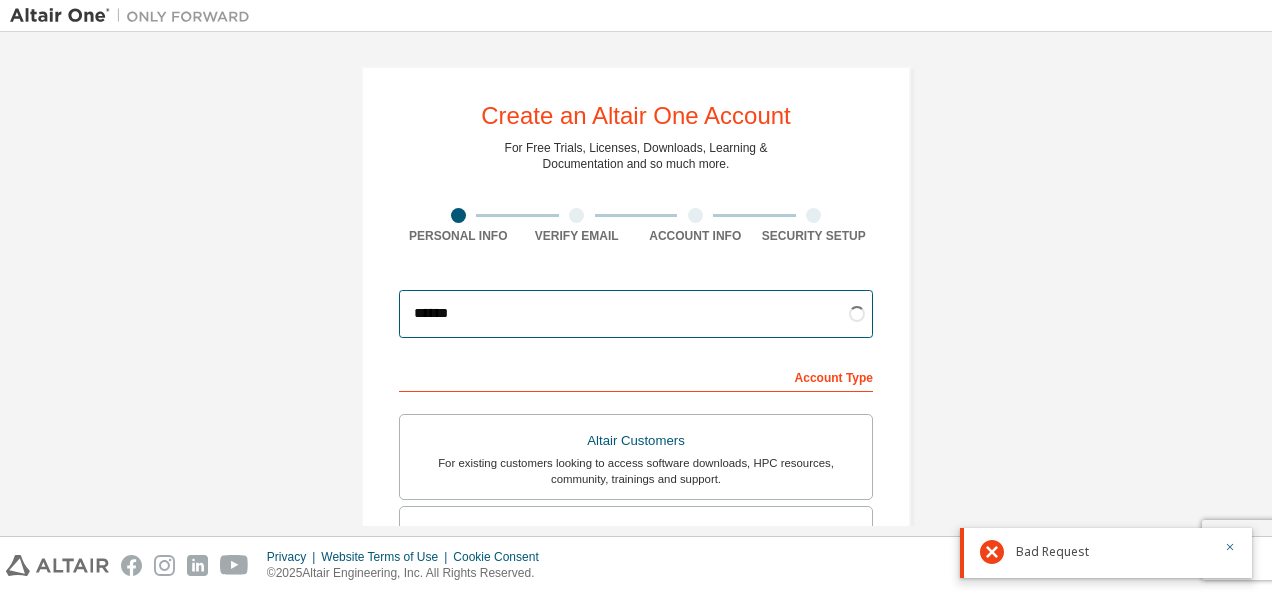 type on "**********" 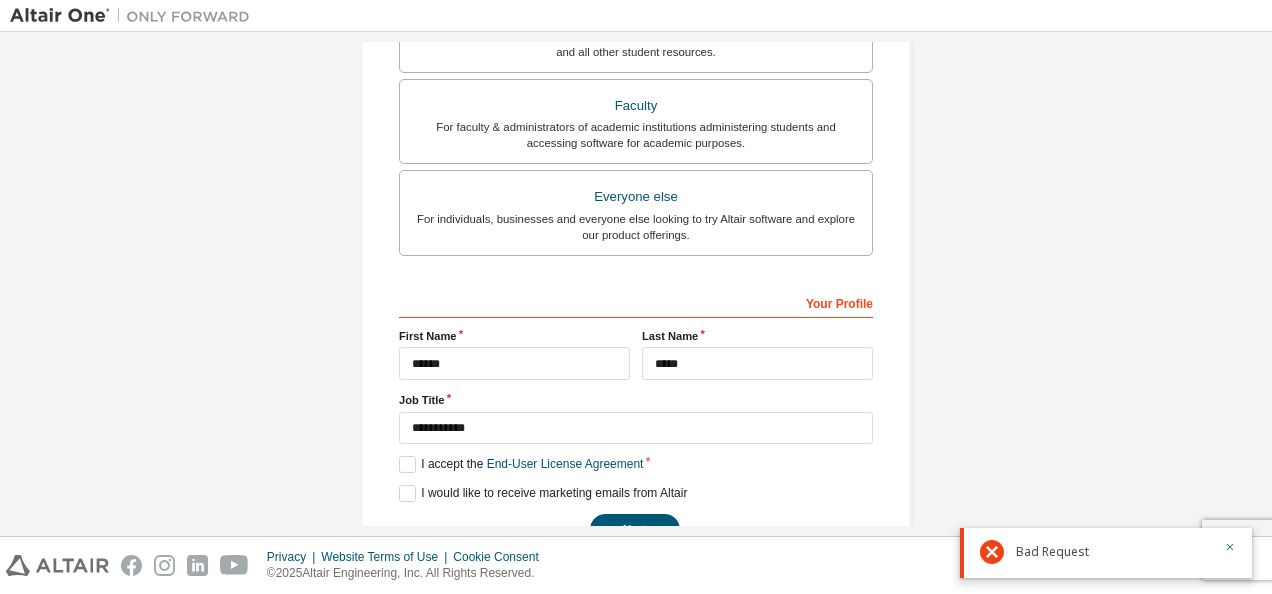 scroll, scrollTop: 570, scrollLeft: 0, axis: vertical 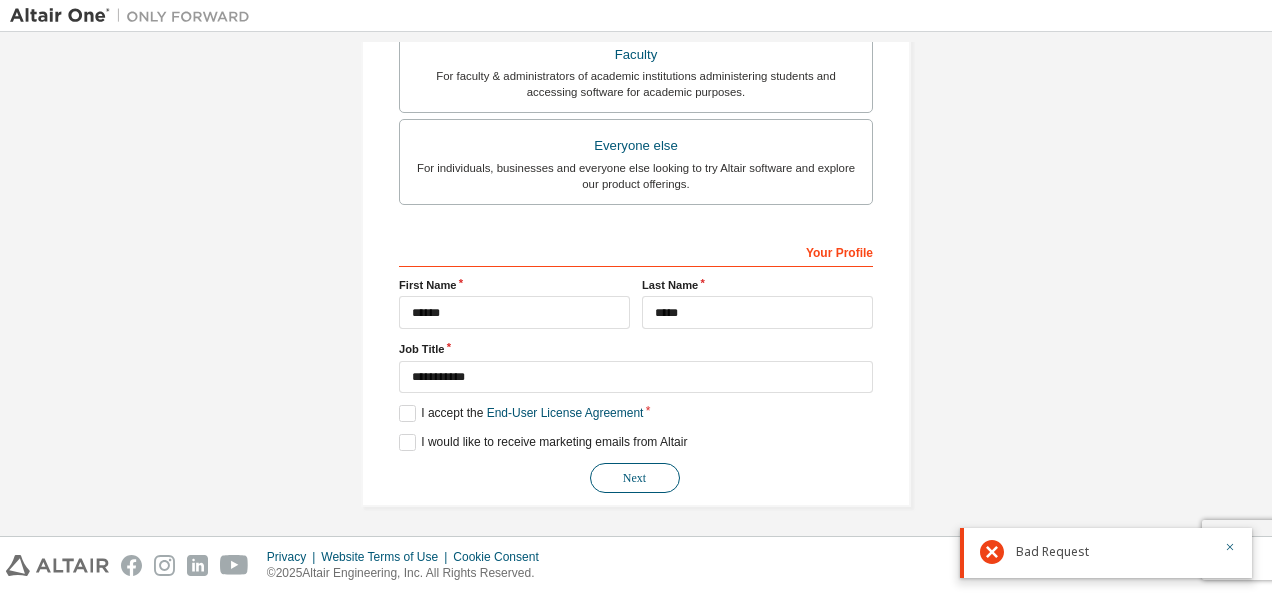 click on "Next" at bounding box center (635, 478) 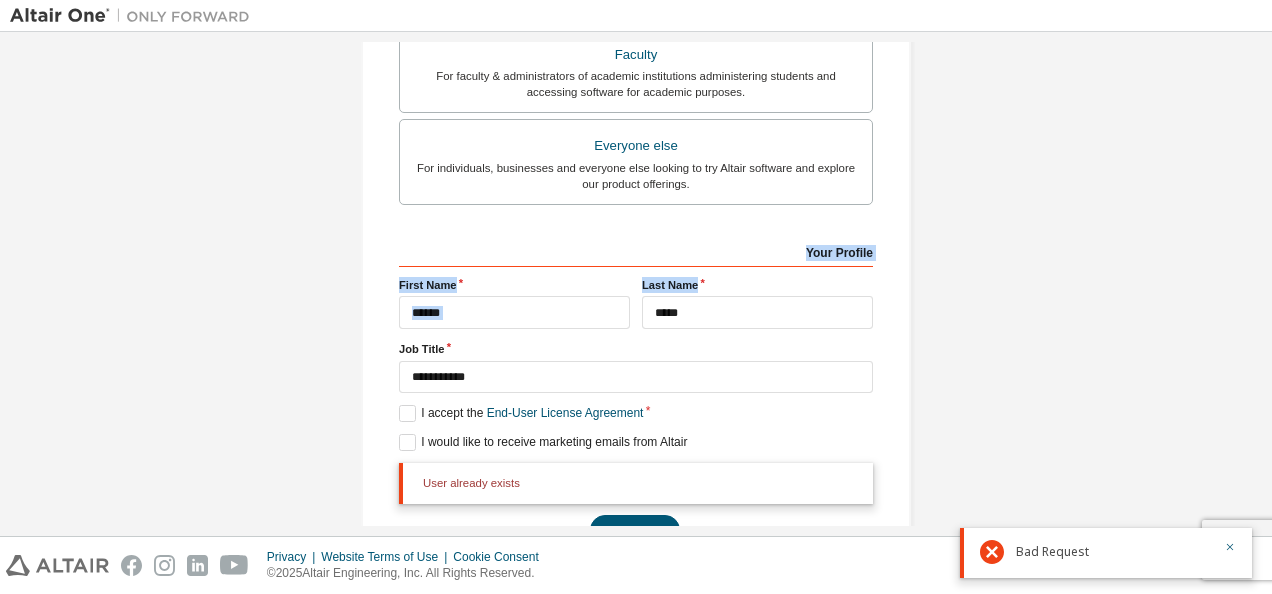 drag, startPoint x: 1270, startPoint y: 297, endPoint x: 1252, endPoint y: 180, distance: 118.37652 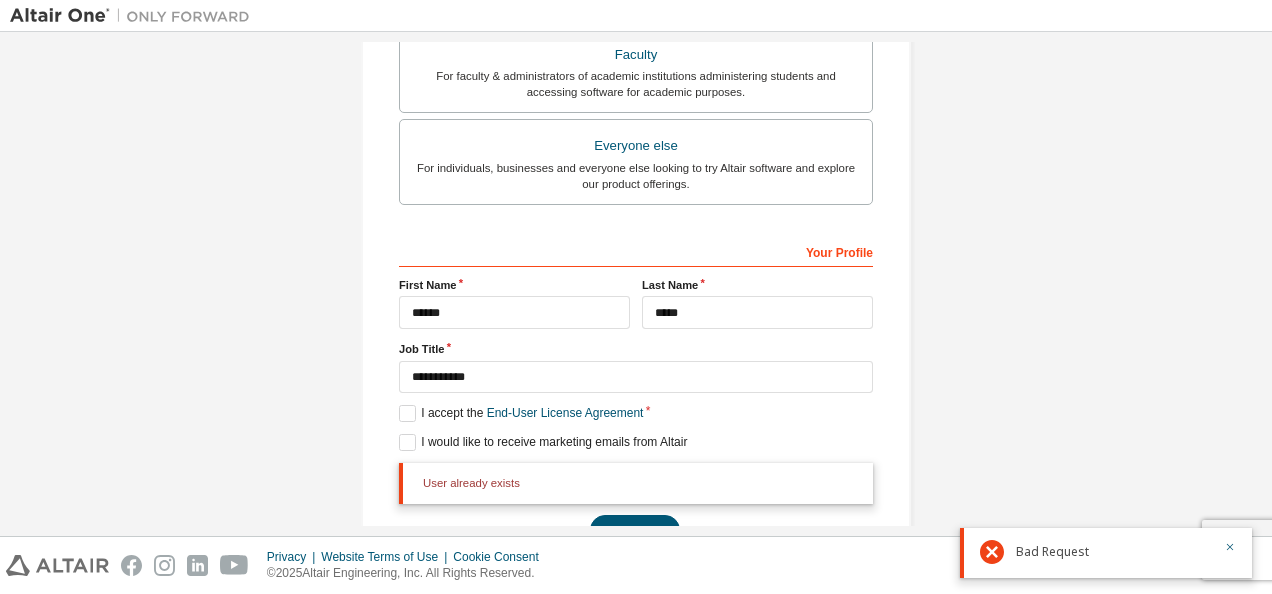 click on "**********" at bounding box center (636, 27) 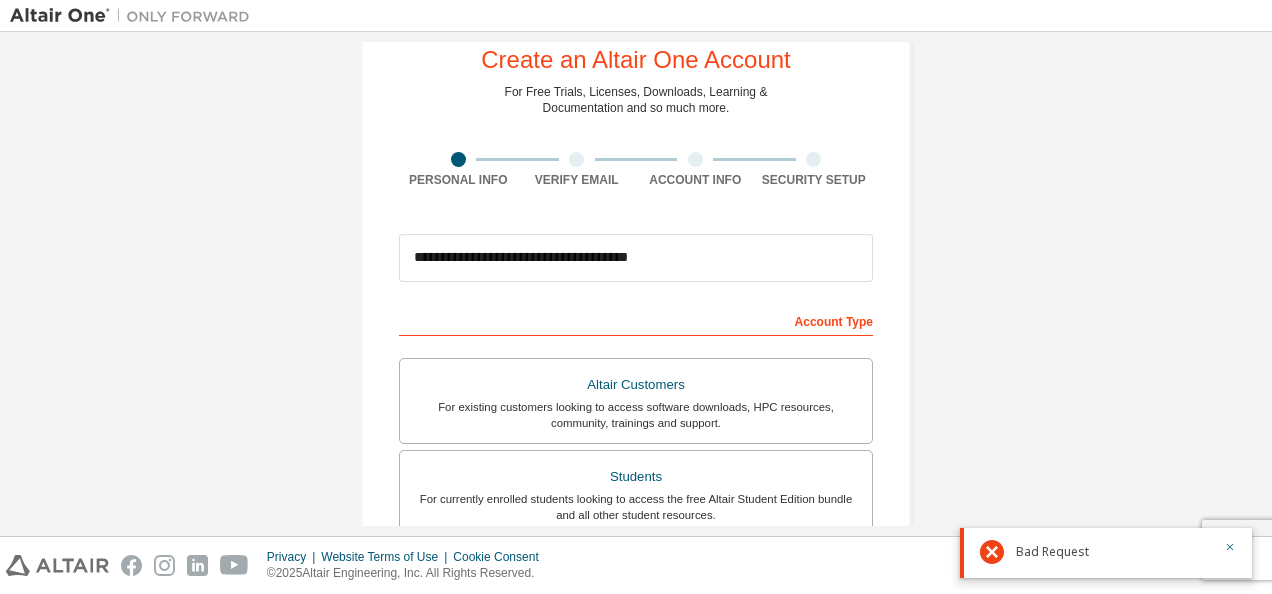 scroll, scrollTop: 0, scrollLeft: 0, axis: both 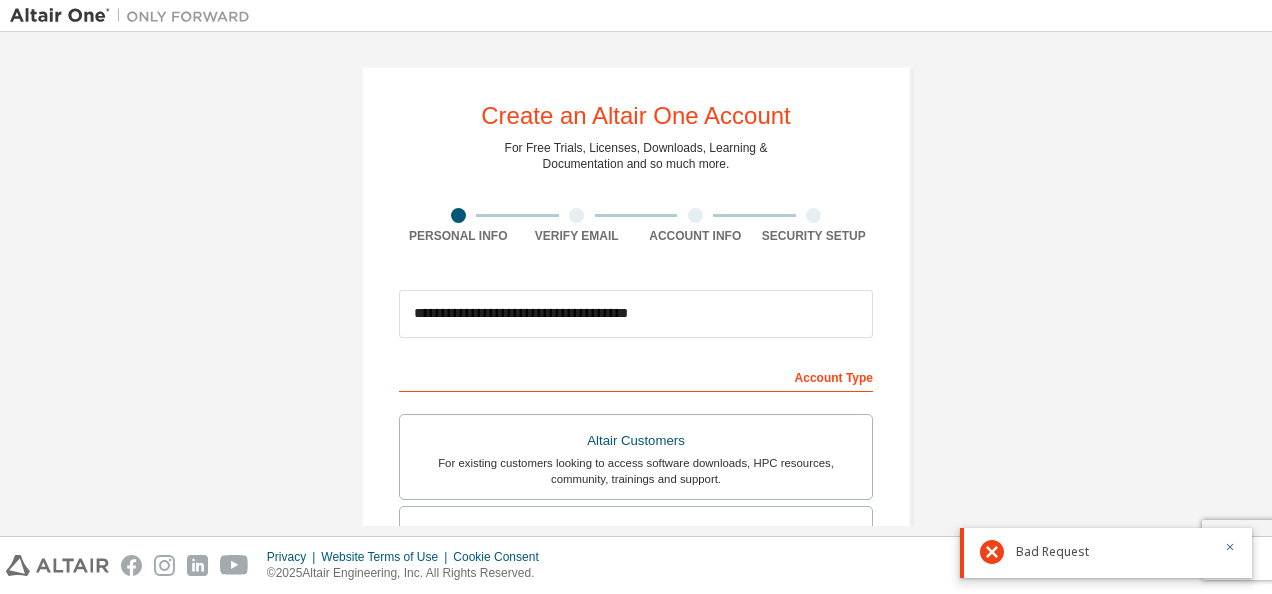 click on "**********" at bounding box center (636, 597) 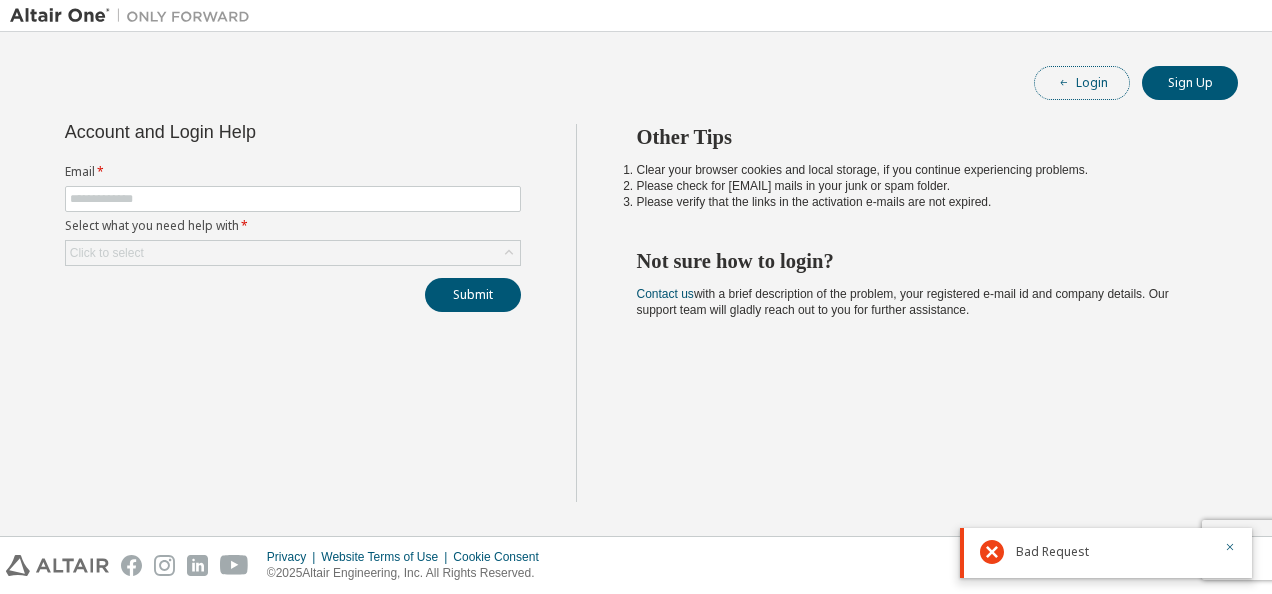 click 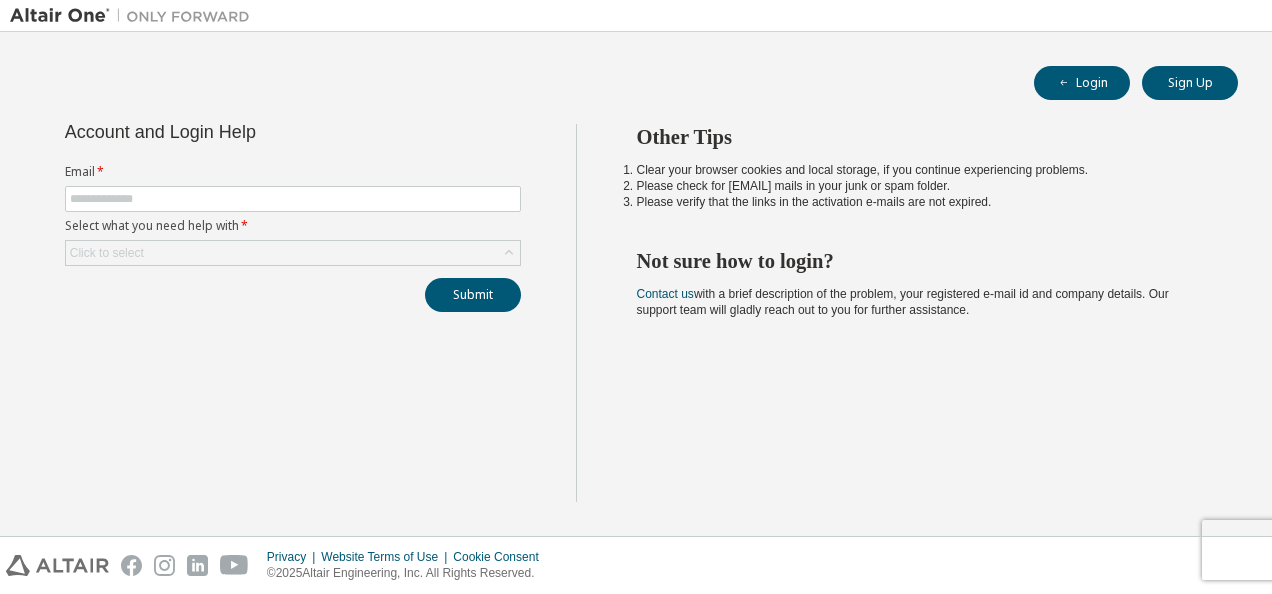 scroll, scrollTop: 0, scrollLeft: 0, axis: both 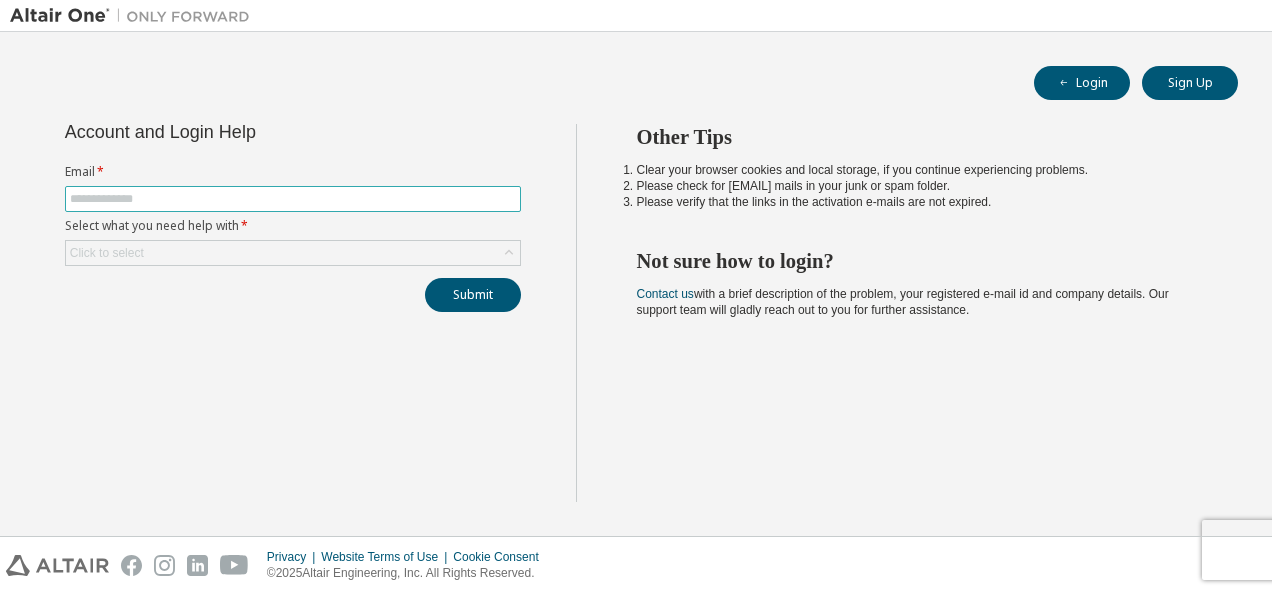 click at bounding box center [293, 199] 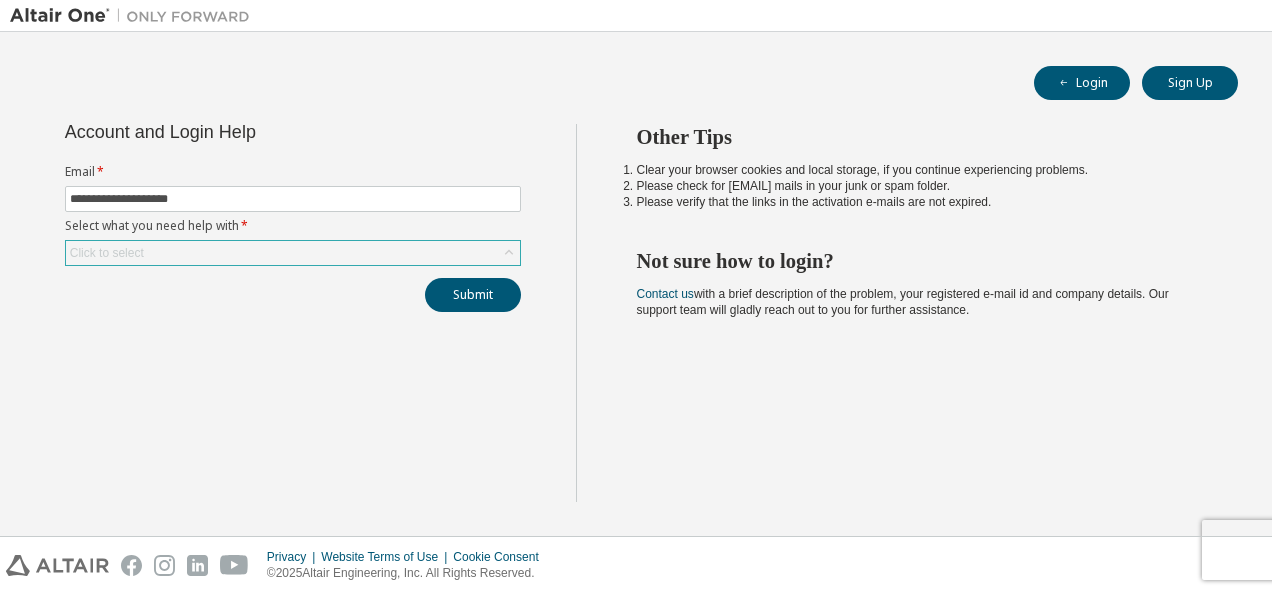 click on "Click to select" at bounding box center [293, 253] 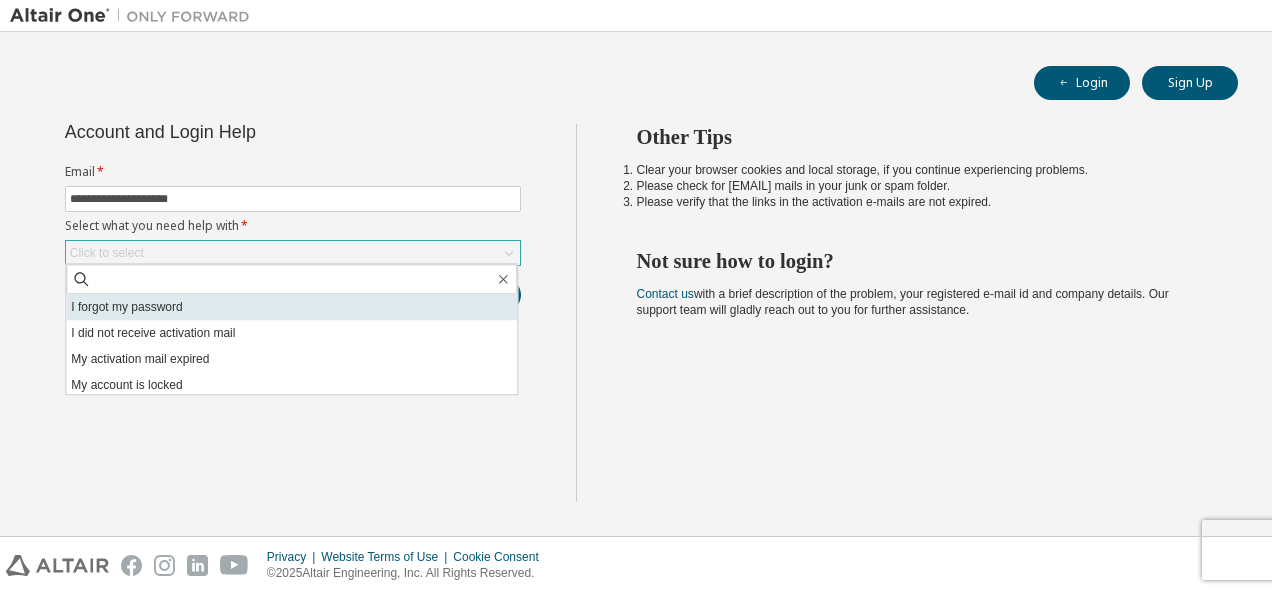 click on "I forgot my password" at bounding box center [291, 307] 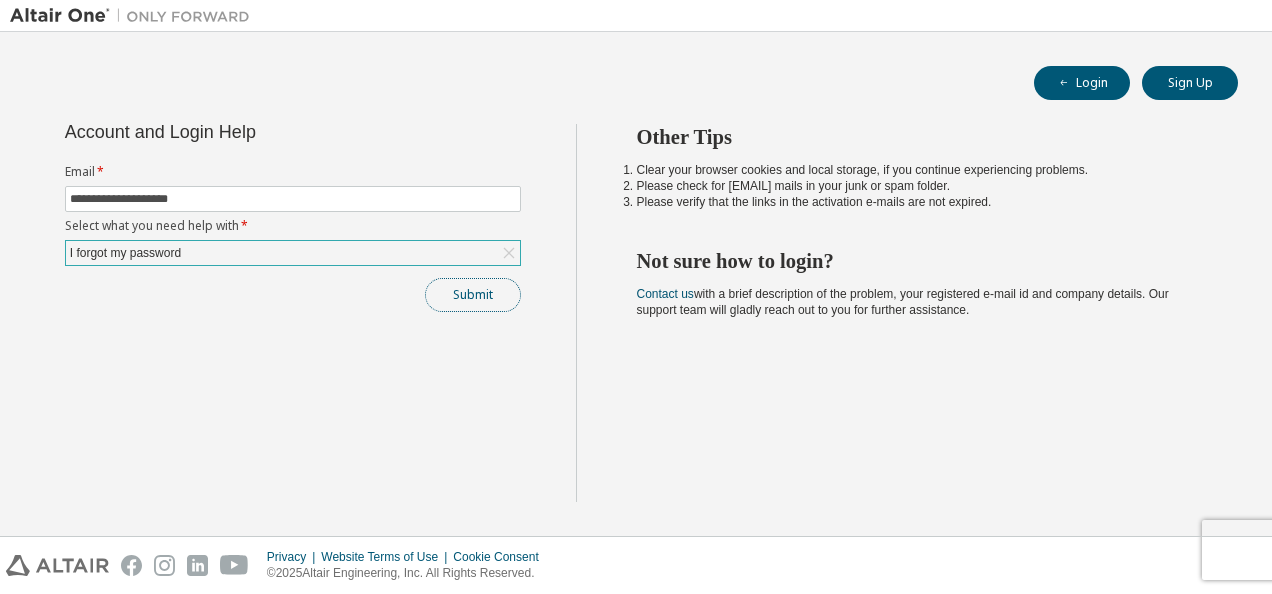 click on "Submit" at bounding box center (473, 295) 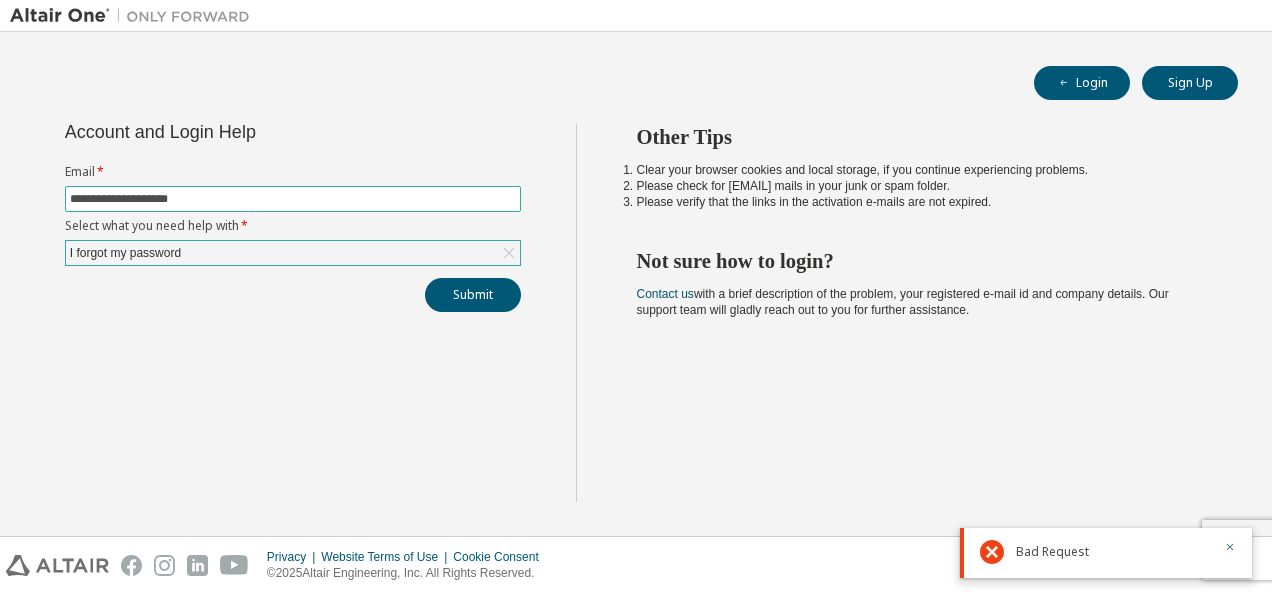 drag, startPoint x: 226, startPoint y: 199, endPoint x: 59, endPoint y: 205, distance: 167.10774 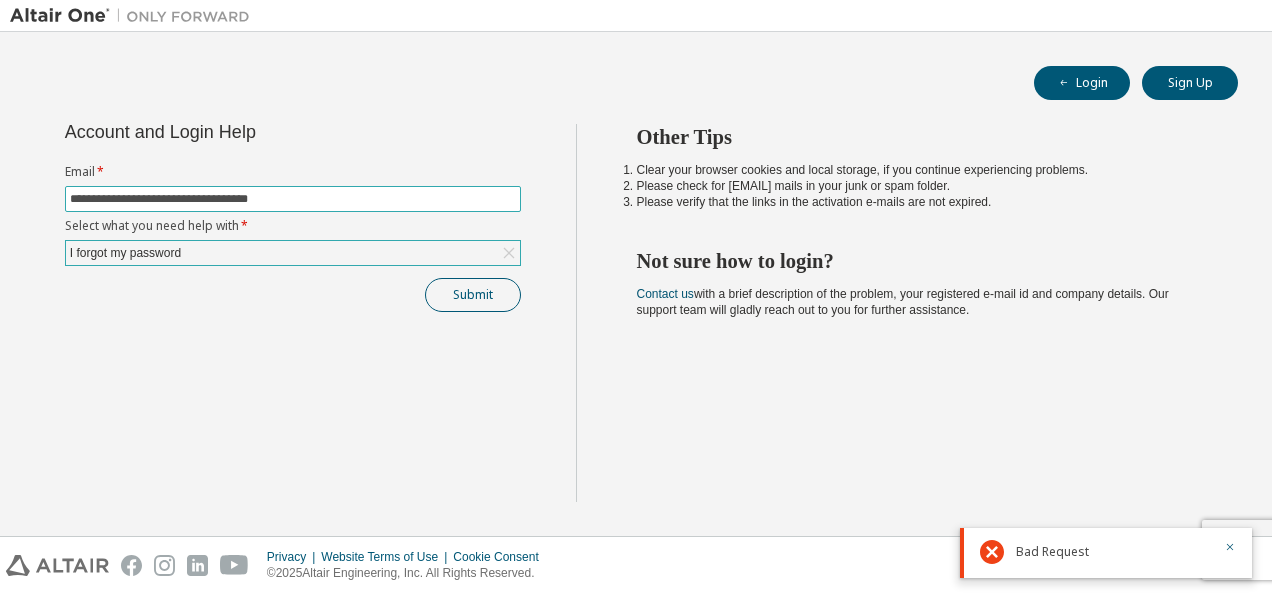 type on "**********" 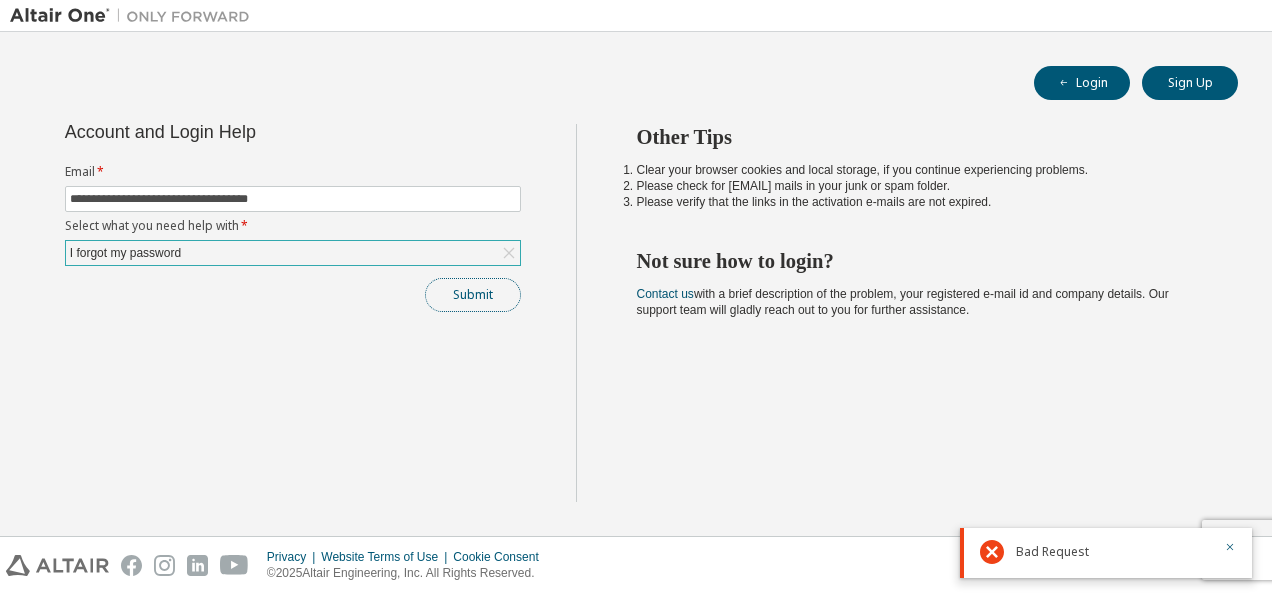 click on "Submit" at bounding box center [473, 295] 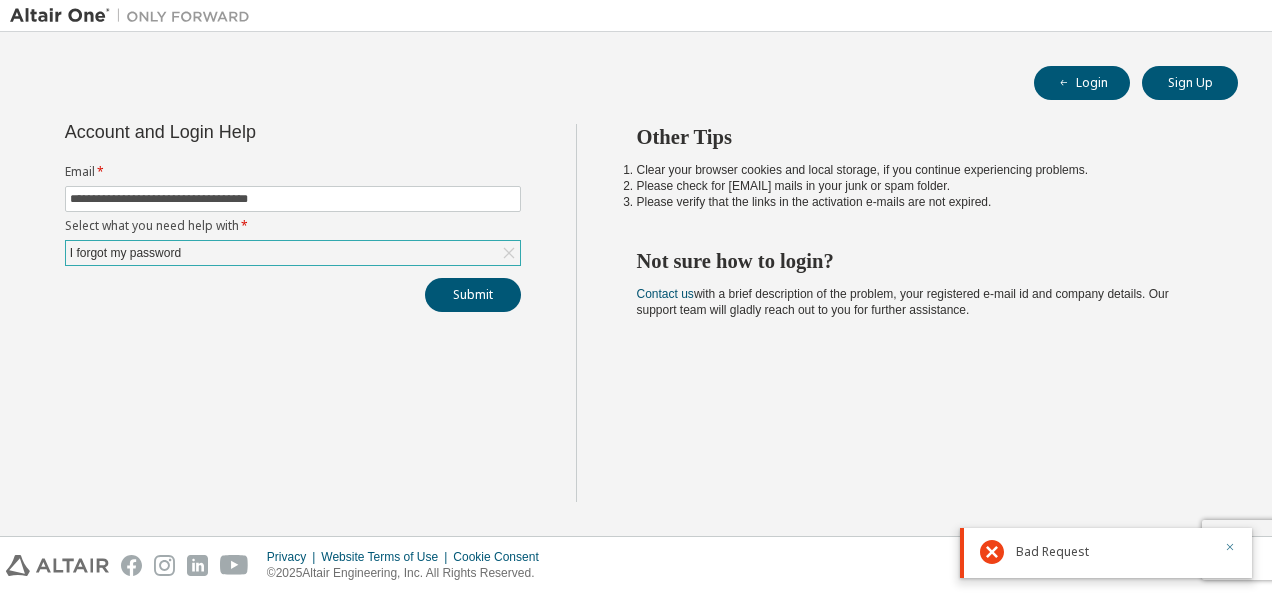 click 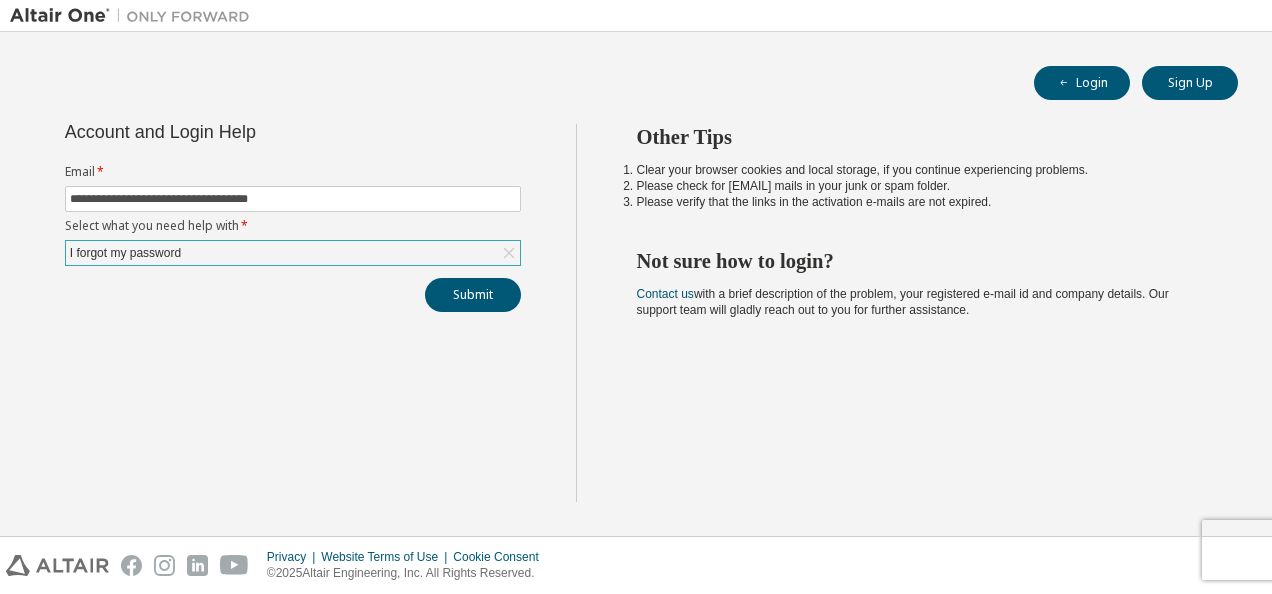 click on "Privacy Website Terms of Use Cookie Consent ©  2025  Altair Engineering, Inc. All Rights Reserved." at bounding box center [636, 565] 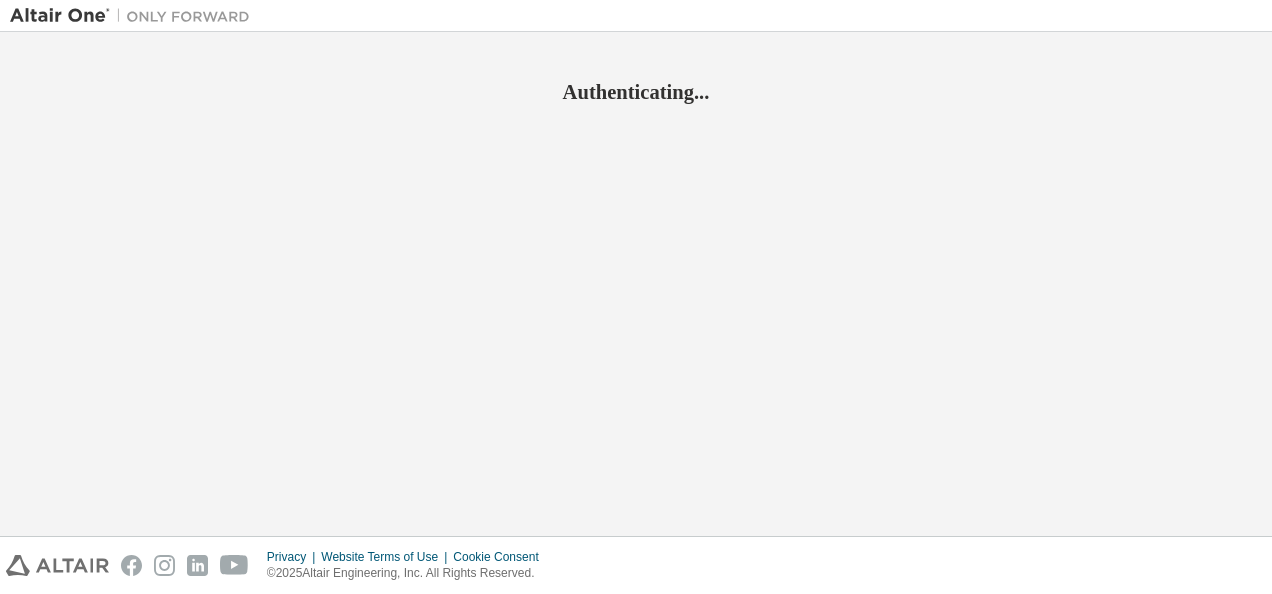 scroll, scrollTop: 0, scrollLeft: 0, axis: both 